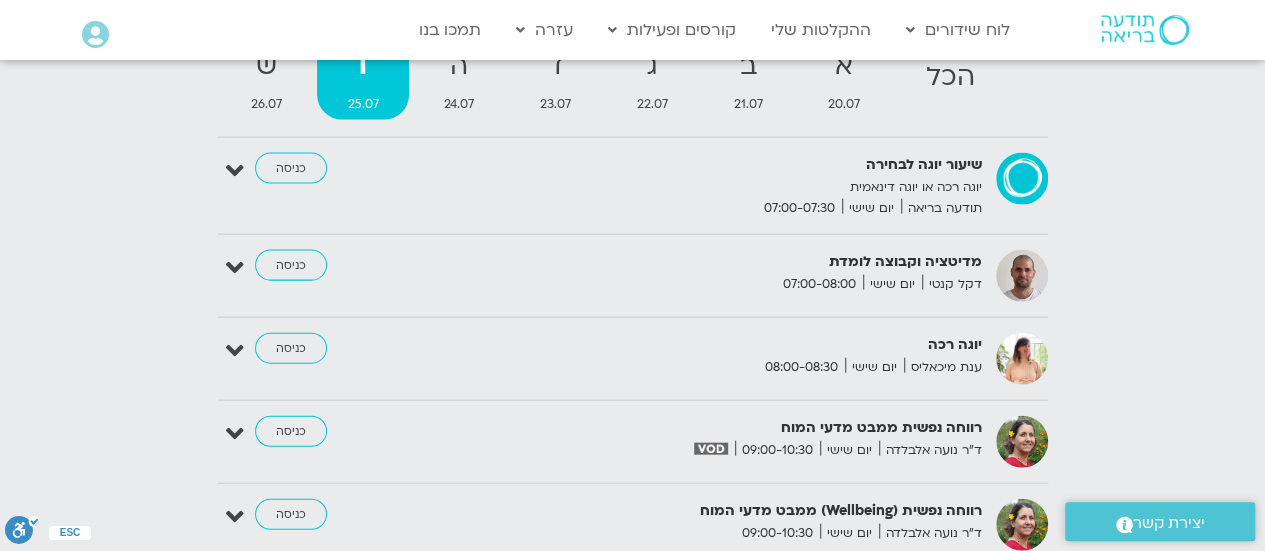scroll, scrollTop: 2090, scrollLeft: 0, axis: vertical 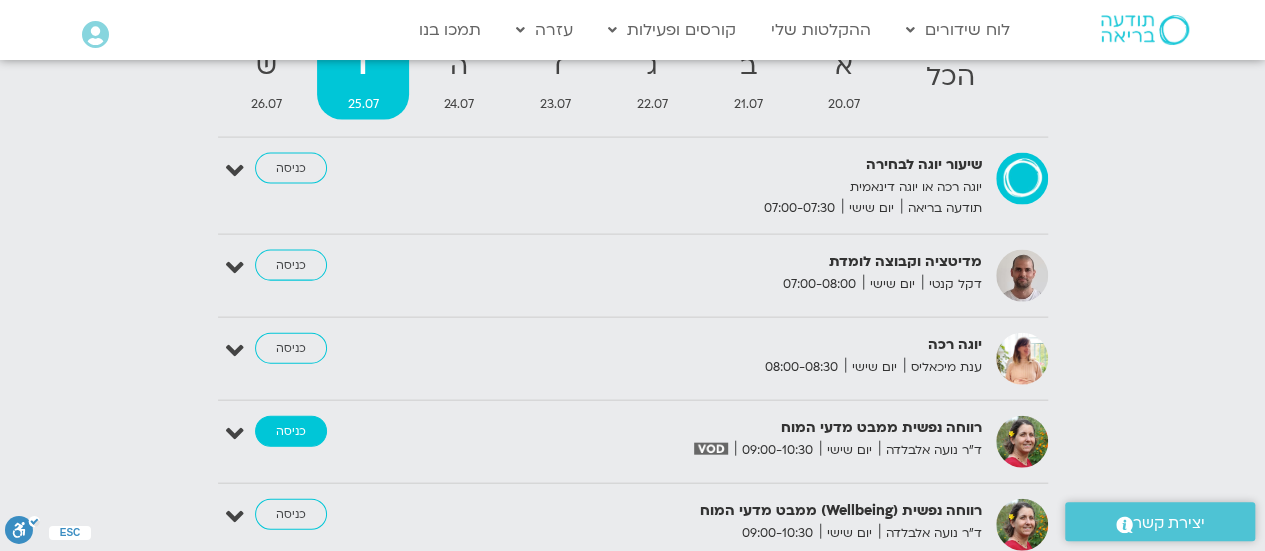 click on "כניסה" at bounding box center (291, 432) 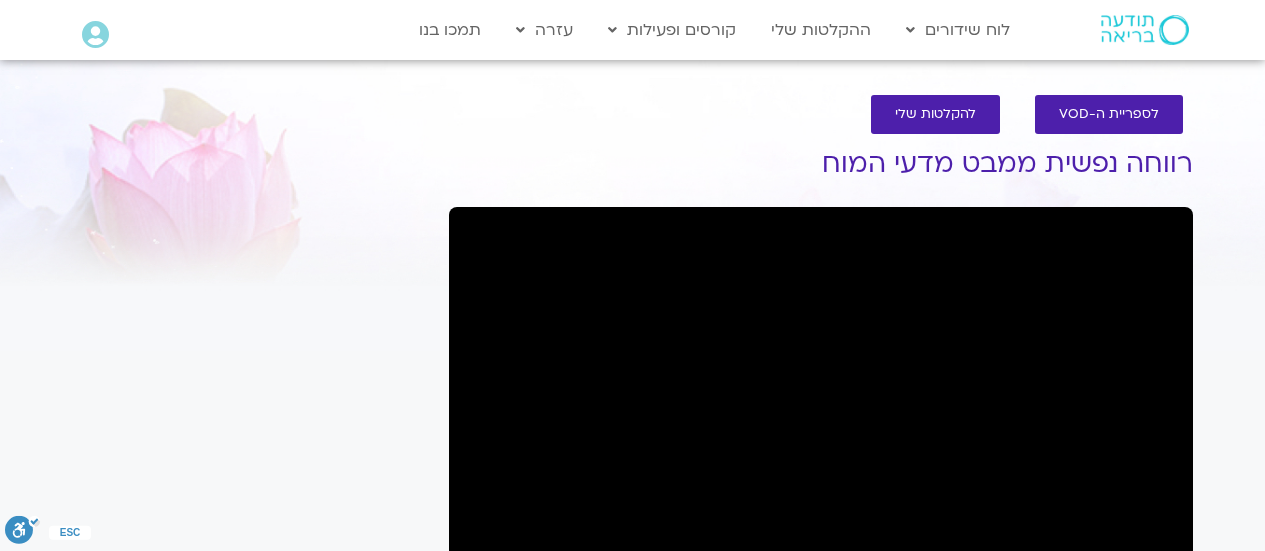 scroll, scrollTop: 0, scrollLeft: 0, axis: both 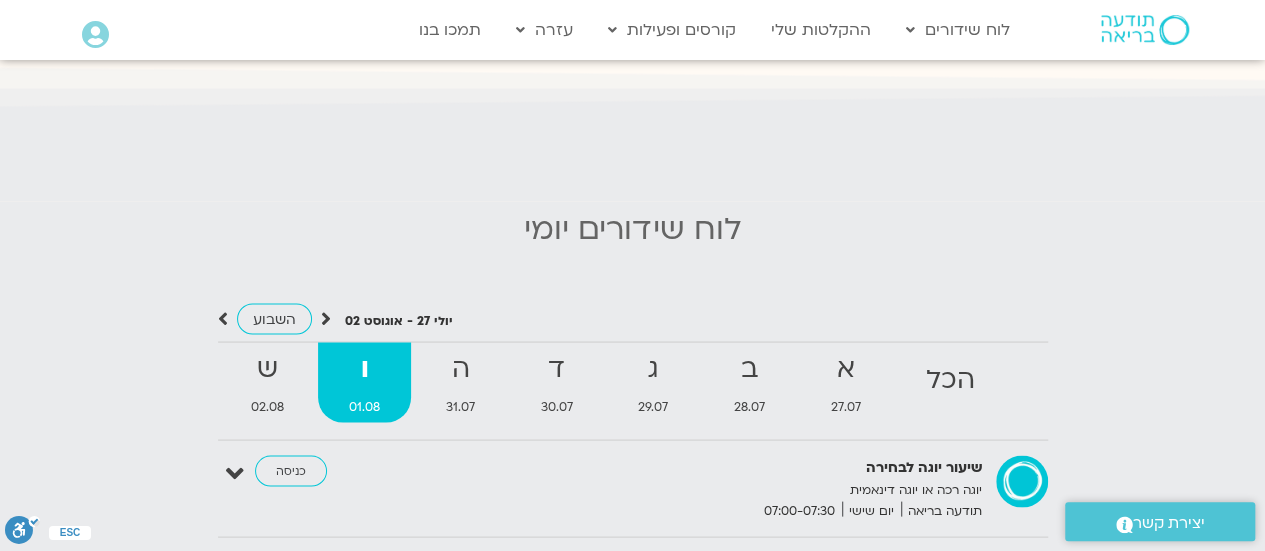 click at bounding box center [326, 318] 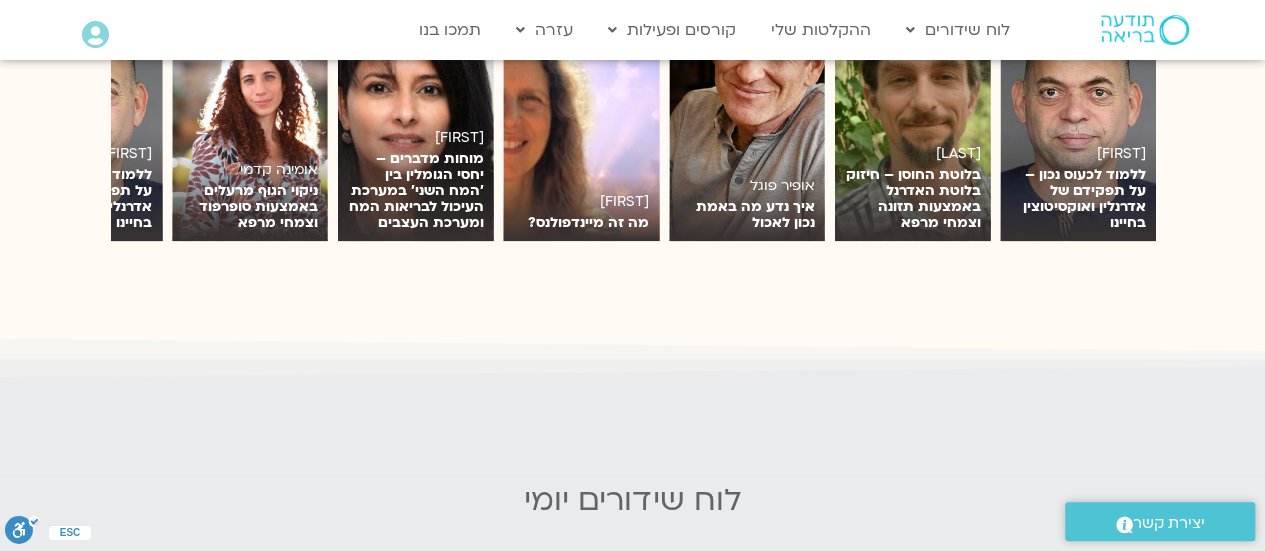 scroll, scrollTop: 1807, scrollLeft: 0, axis: vertical 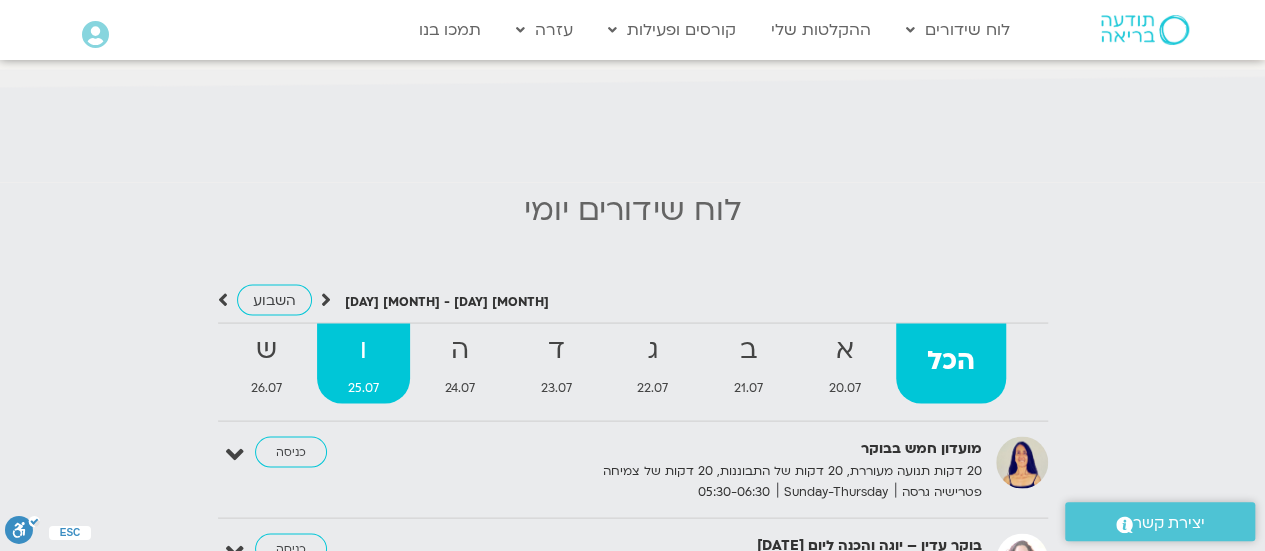 click on "ו" at bounding box center [363, 349] 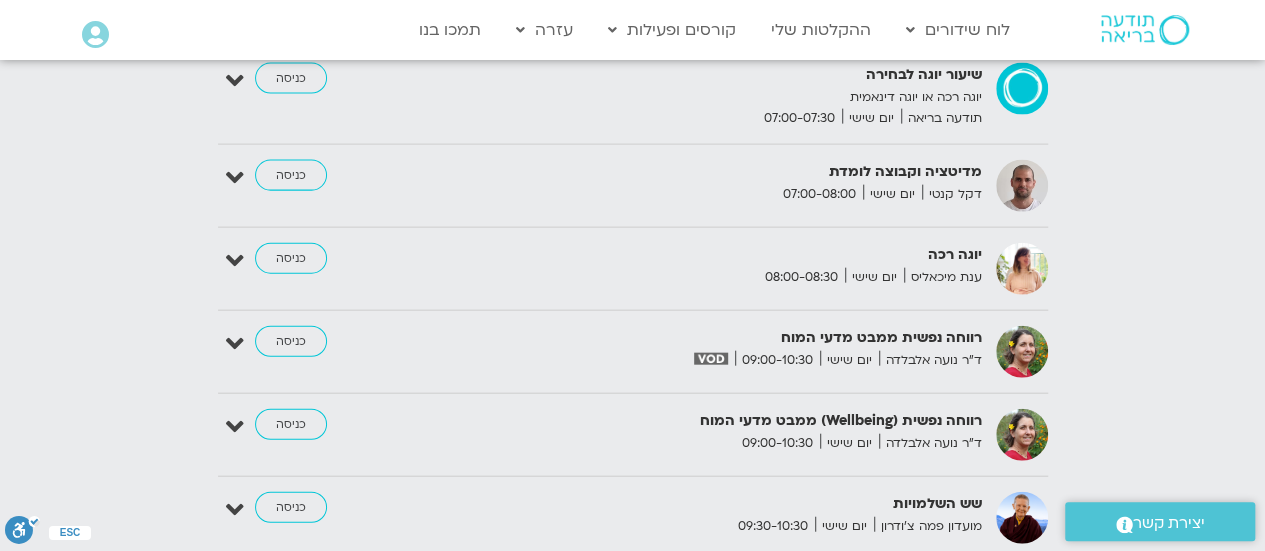 scroll, scrollTop: 2230, scrollLeft: 0, axis: vertical 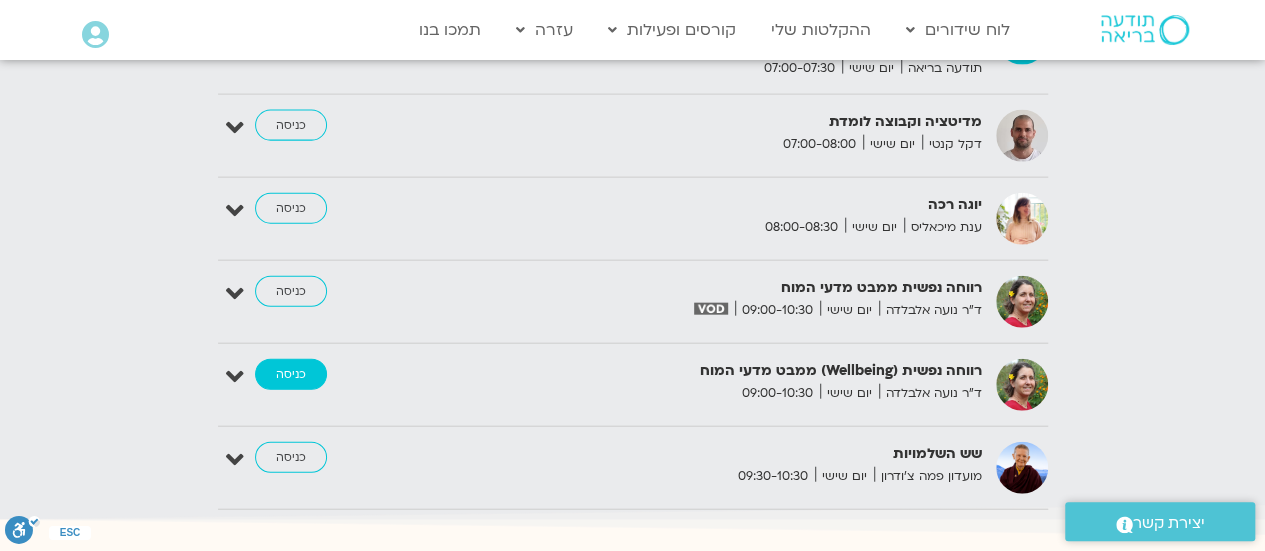 click on "כניסה" at bounding box center (291, 375) 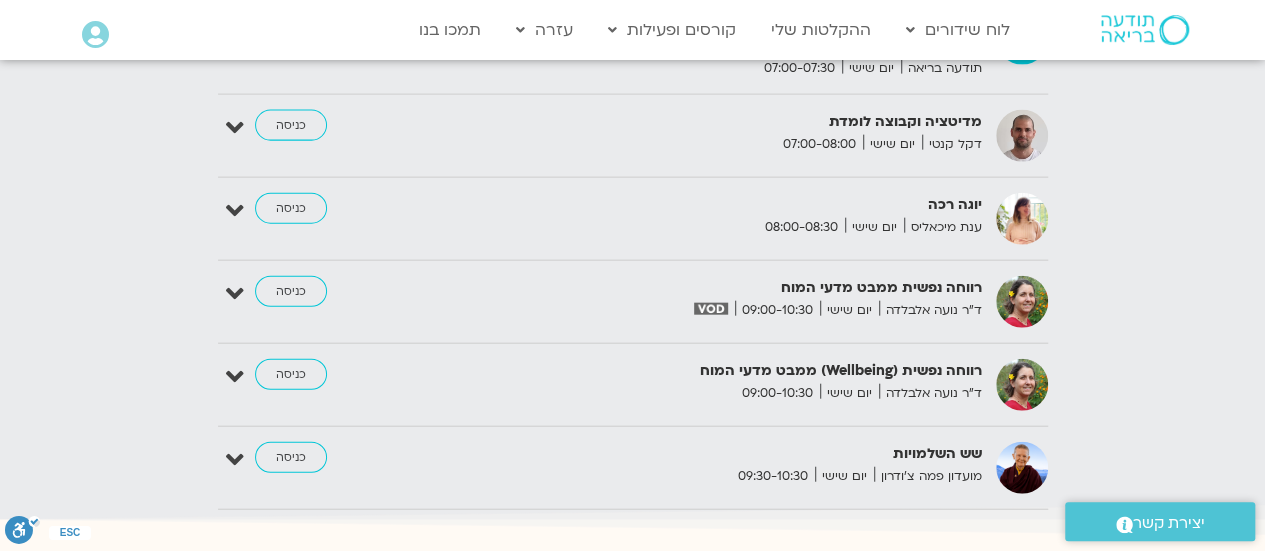 click at bounding box center (235, 377) 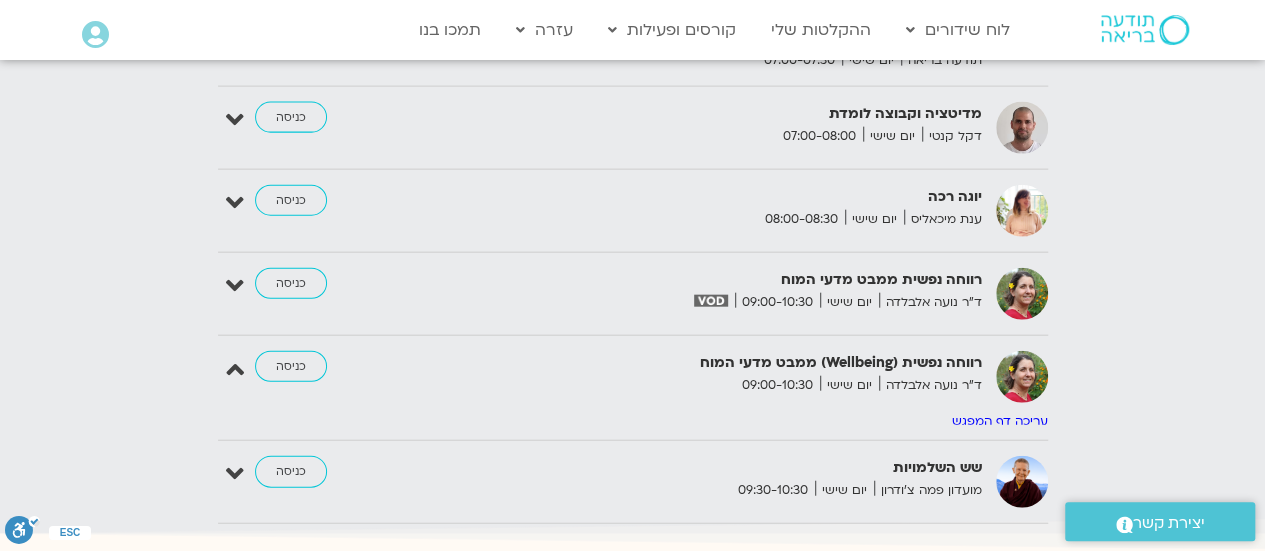 scroll, scrollTop: 2264, scrollLeft: 0, axis: vertical 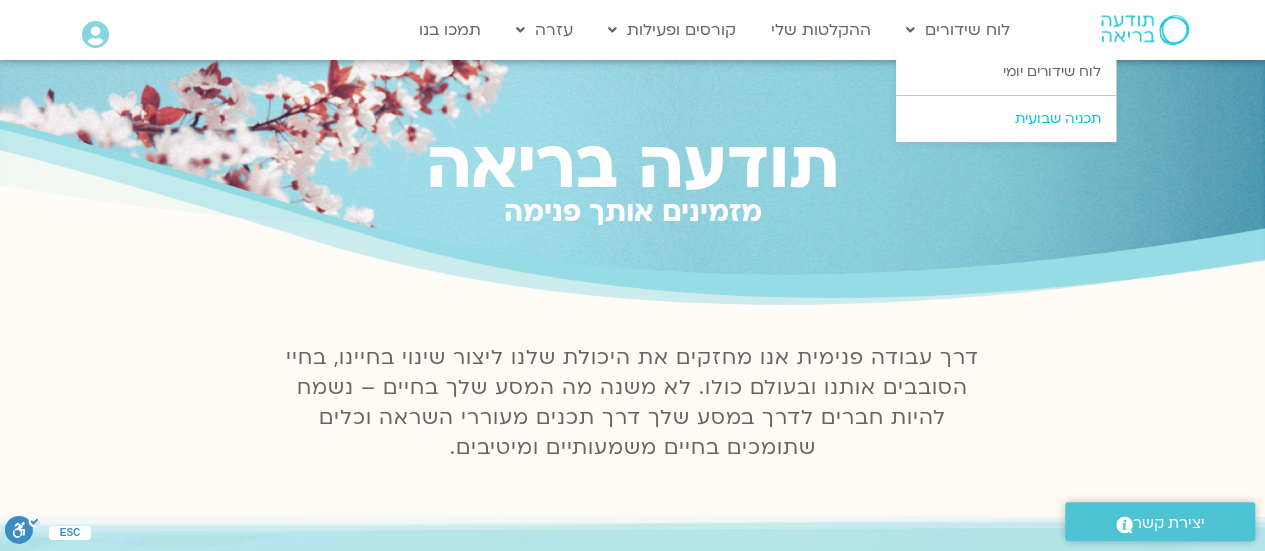 click on "תכניה שבועית" at bounding box center [1006, 119] 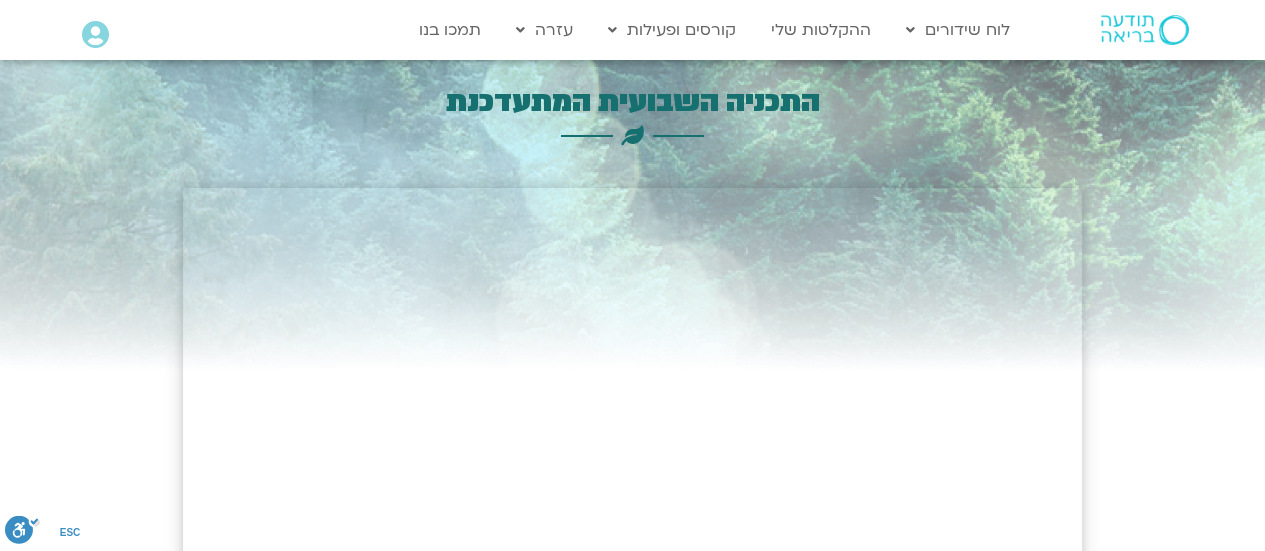 scroll, scrollTop: 0, scrollLeft: 0, axis: both 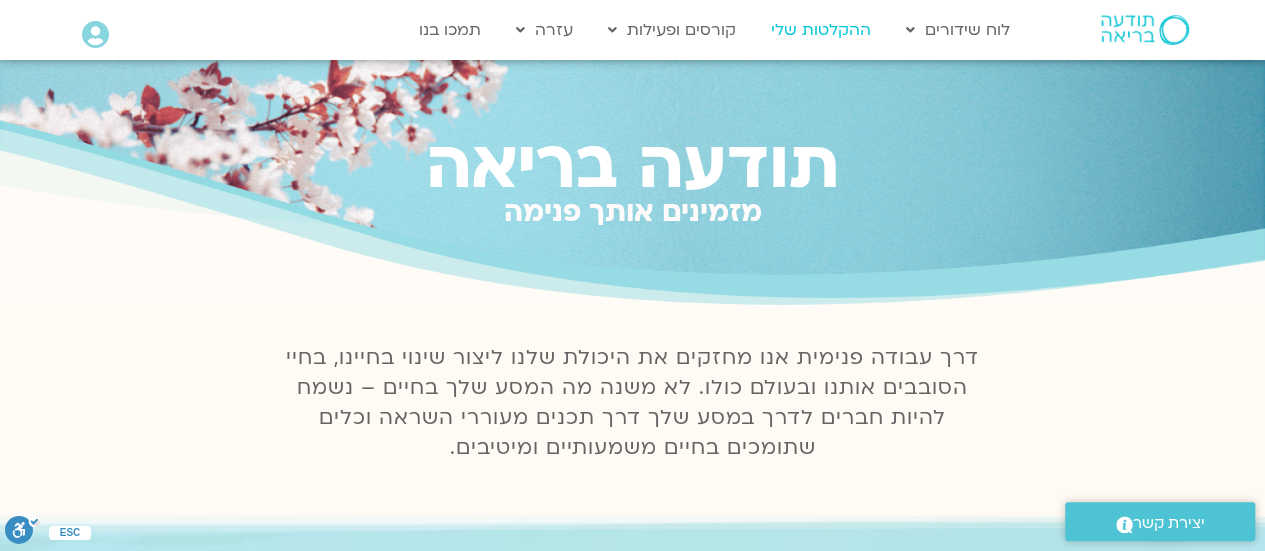 click on "ההקלטות שלי" at bounding box center [821, 30] 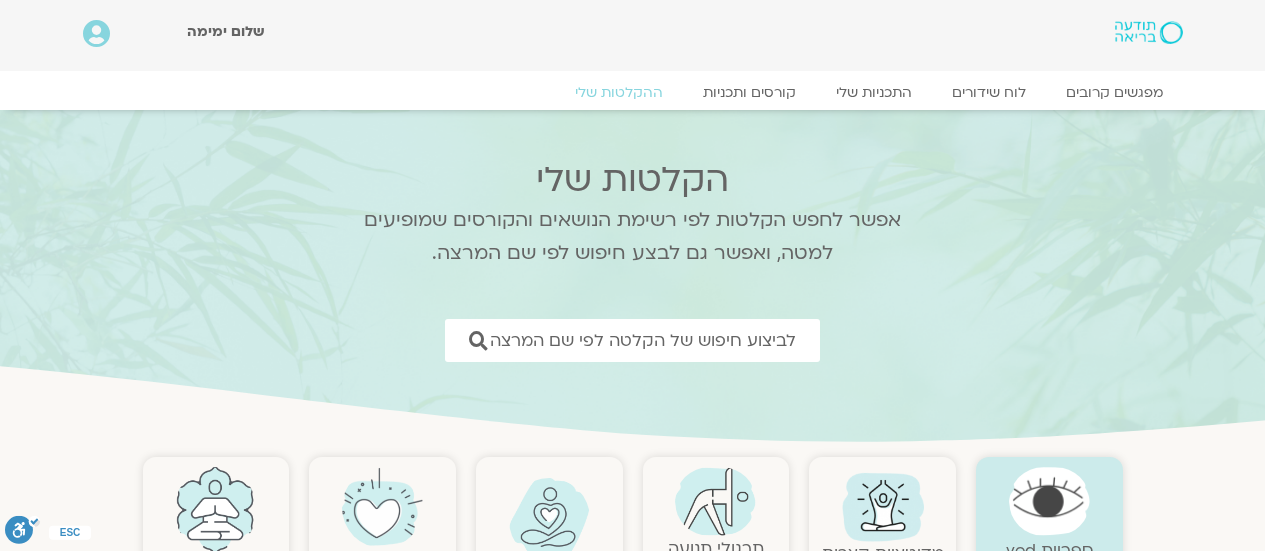 scroll, scrollTop: 0, scrollLeft: 0, axis: both 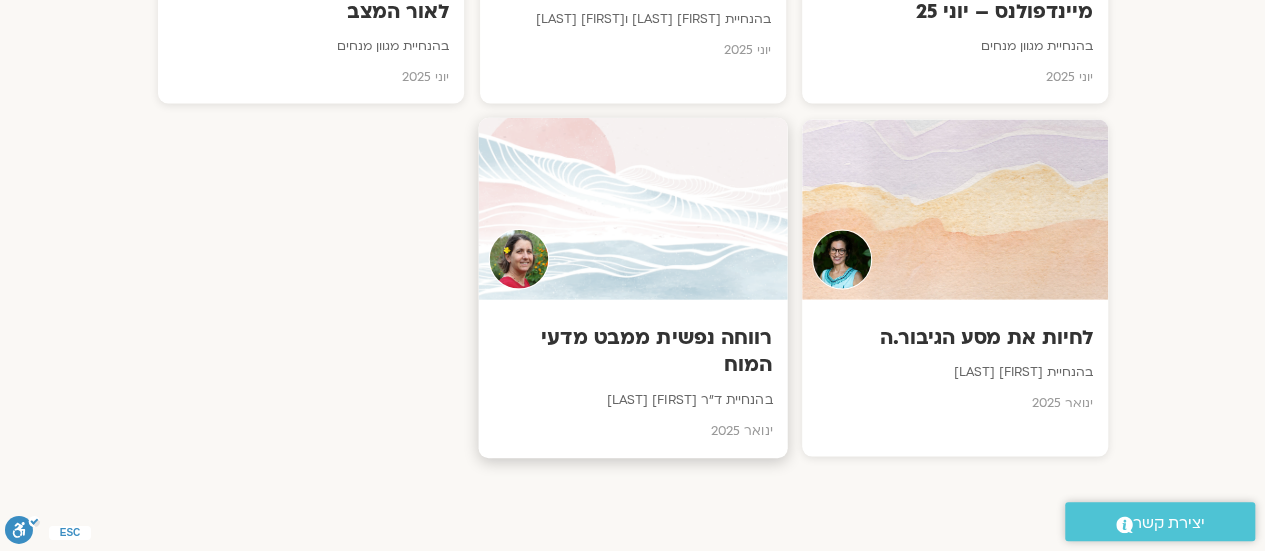 click on "רווחה נפשית ממבט מדעי המוח" at bounding box center (632, 352) 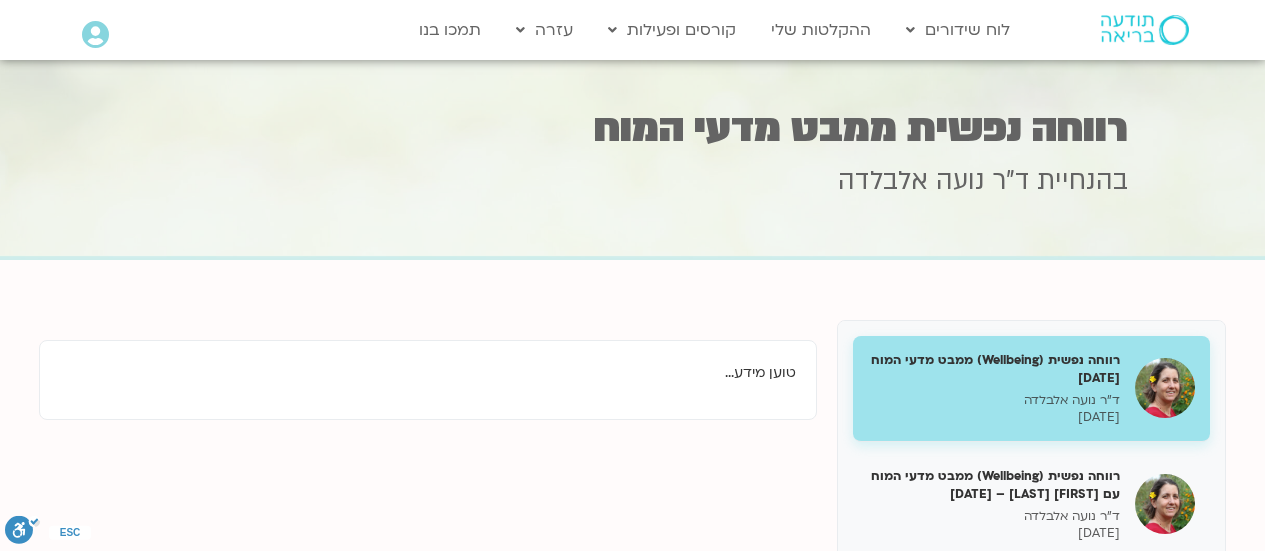 scroll, scrollTop: 0, scrollLeft: 0, axis: both 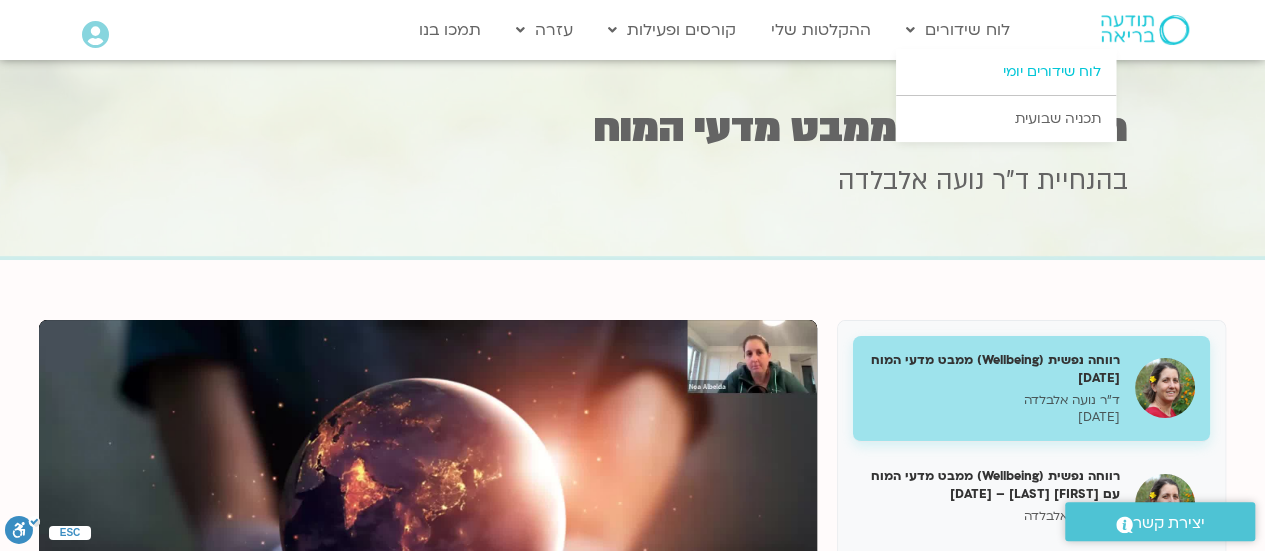 click on "לוח שידורים יומי" at bounding box center (1006, 72) 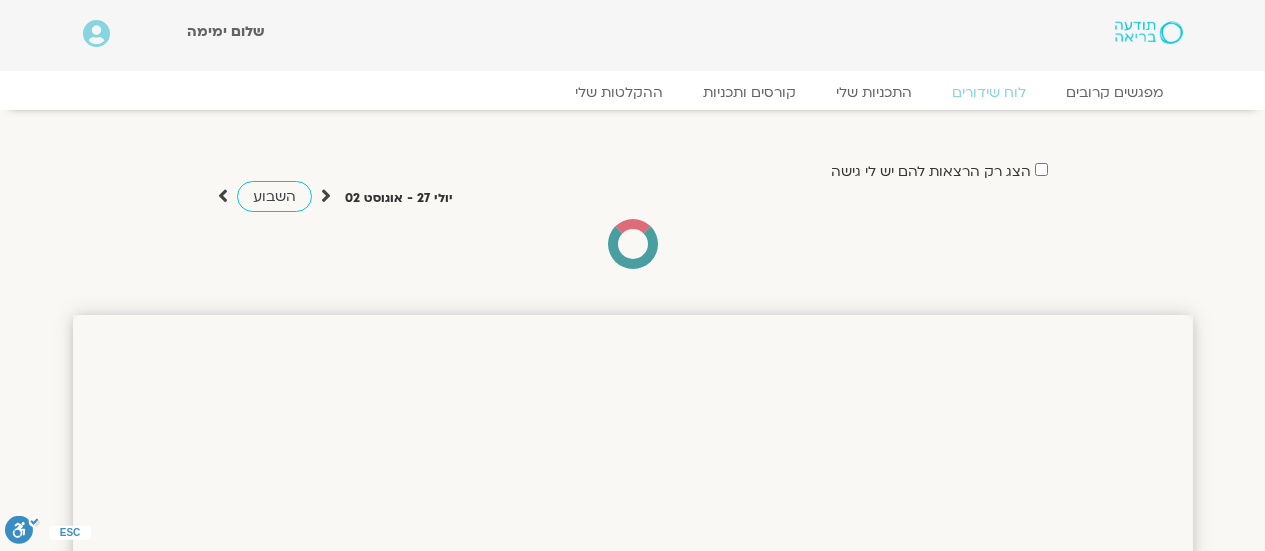 scroll, scrollTop: 0, scrollLeft: 0, axis: both 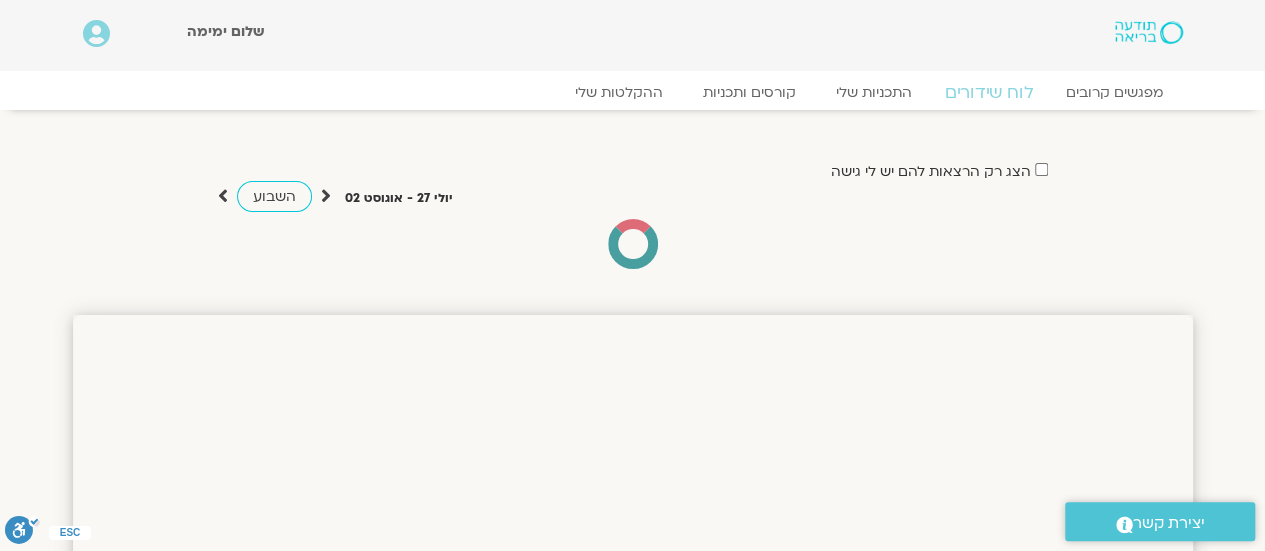 drag, startPoint x: 1012, startPoint y: 70, endPoint x: 1026, endPoint y: 104, distance: 36.769554 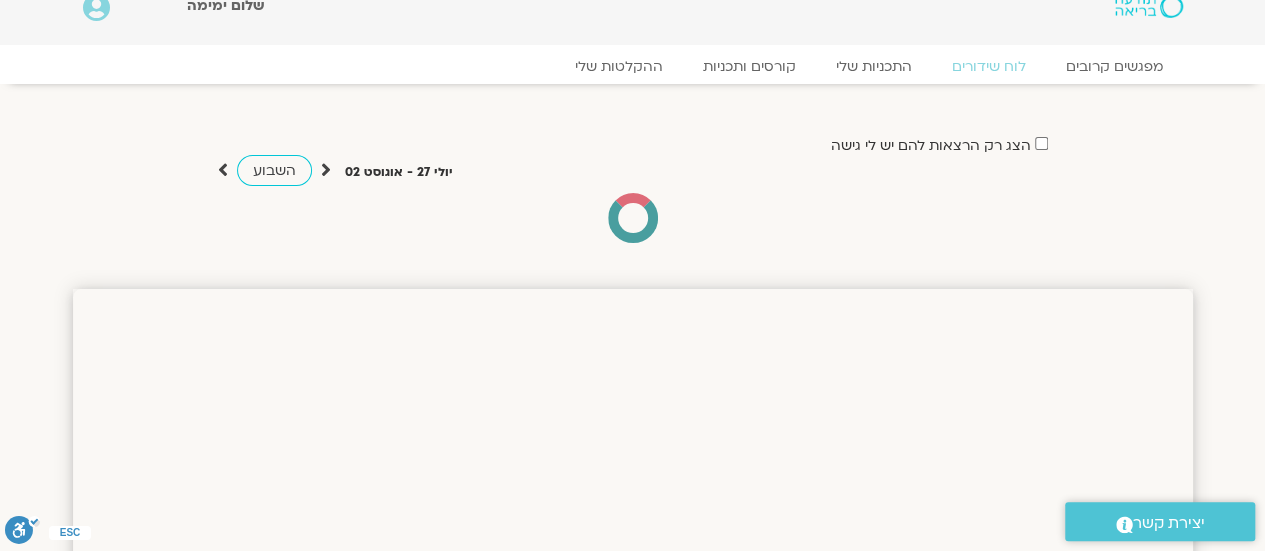 scroll, scrollTop: 0, scrollLeft: 0, axis: both 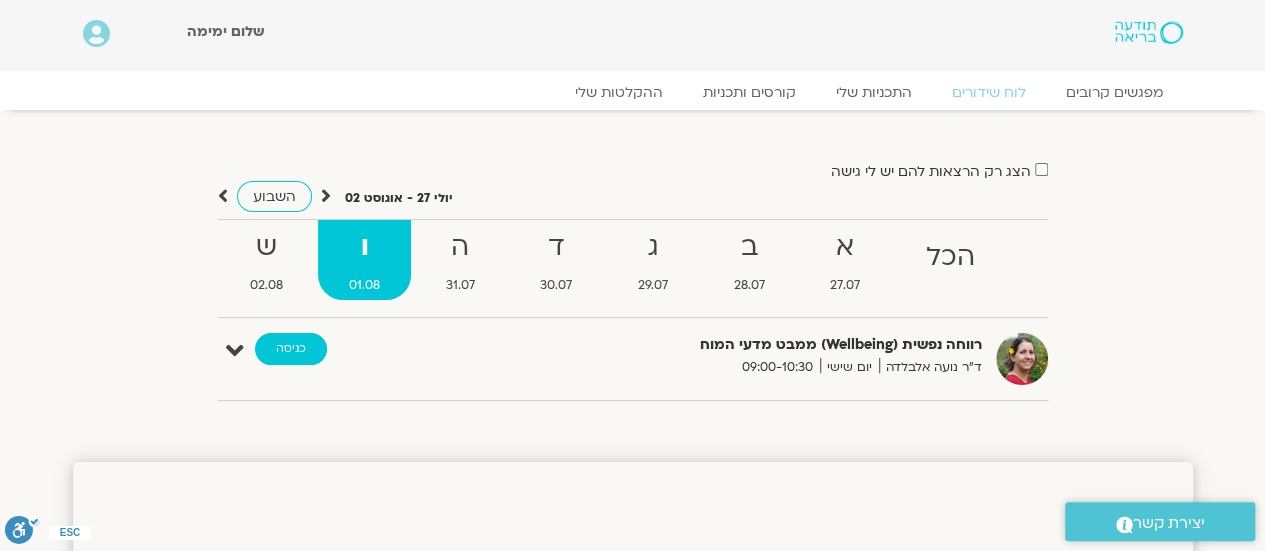 click on "כניסה" at bounding box center [291, 349] 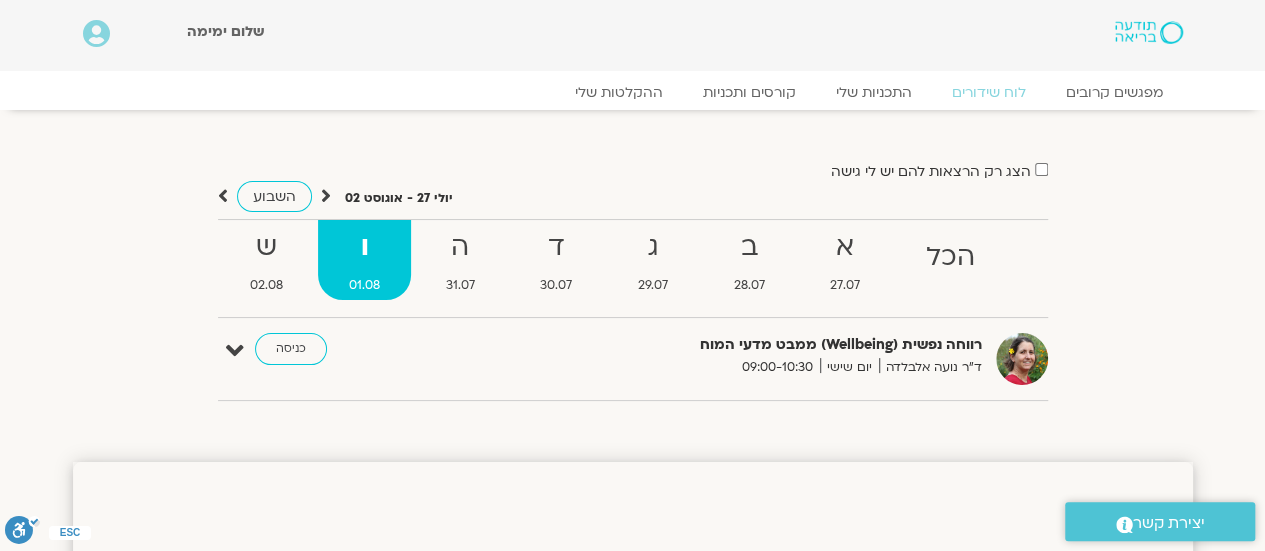 scroll, scrollTop: 141, scrollLeft: 0, axis: vertical 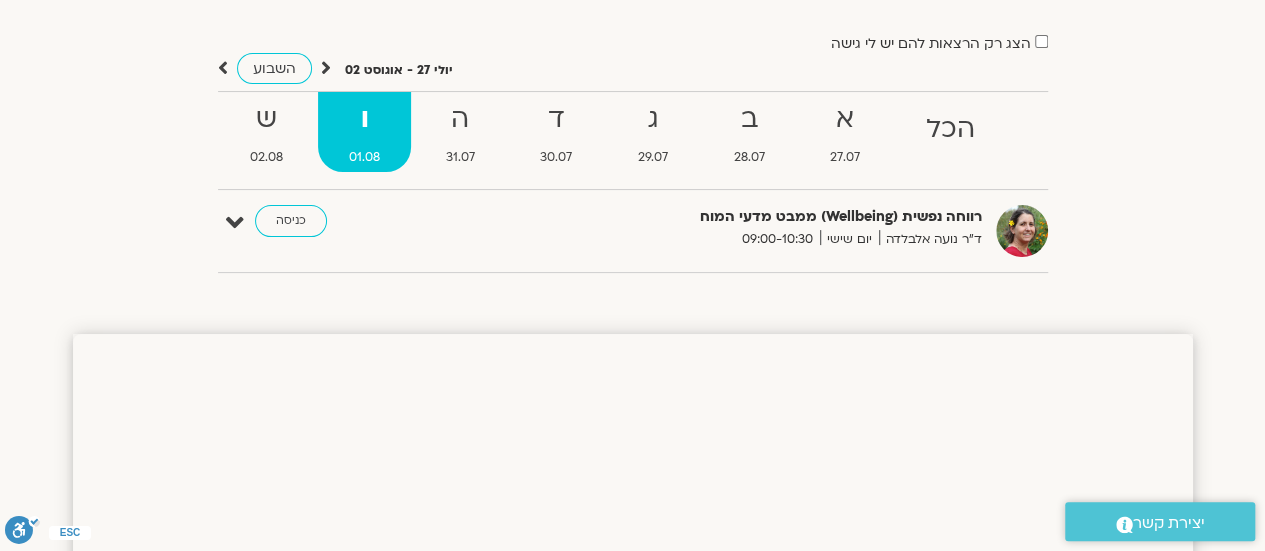 click at bounding box center (326, 68) 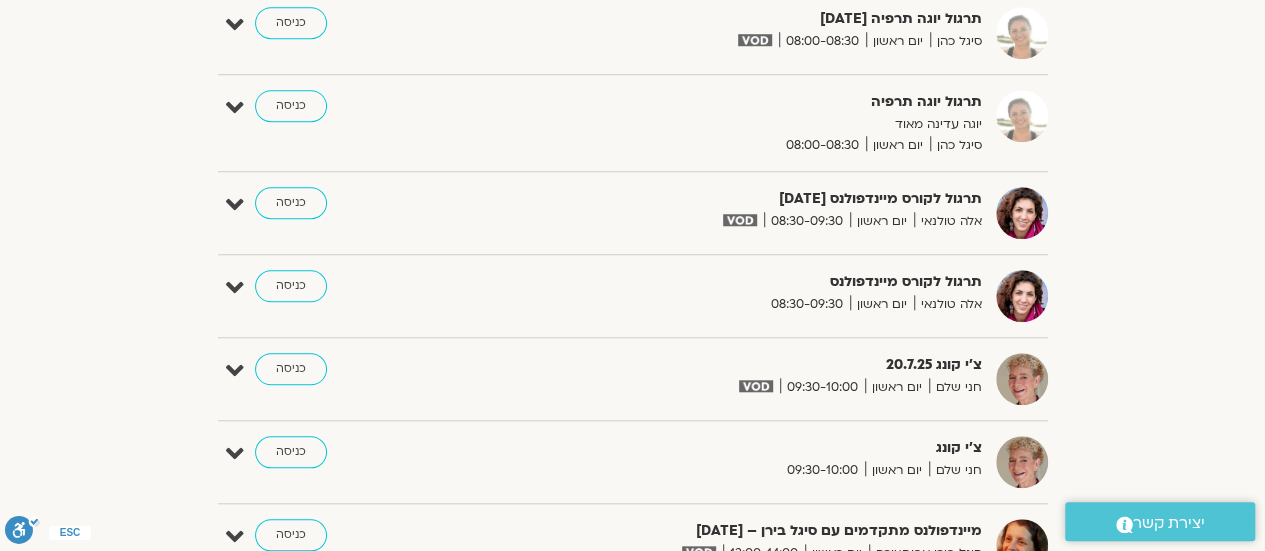 scroll, scrollTop: 9213, scrollLeft: 0, axis: vertical 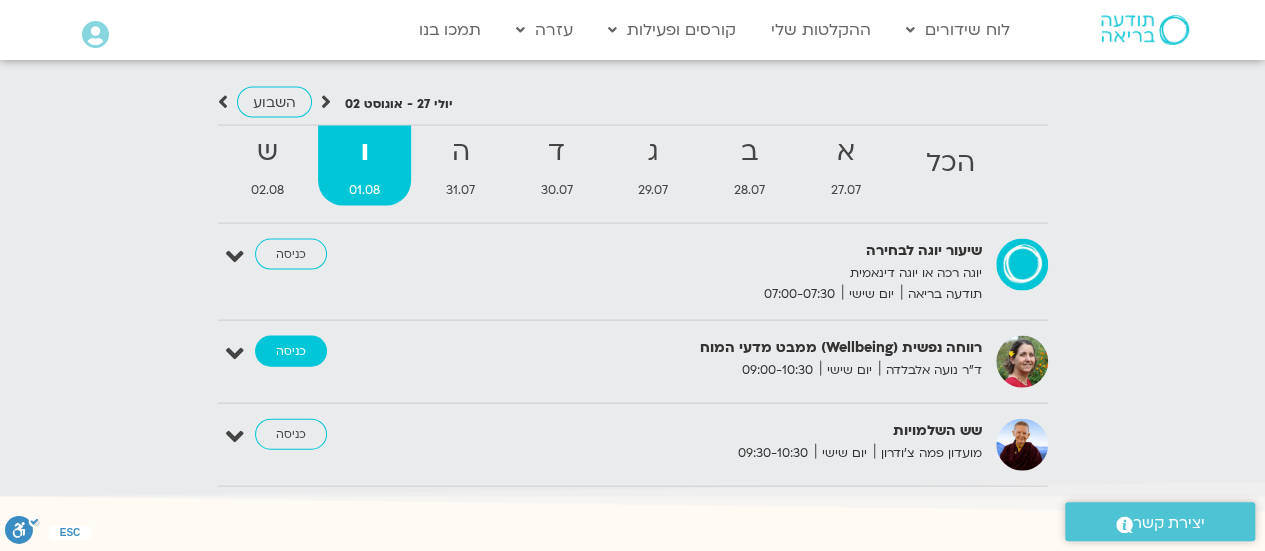 click on "כניסה" at bounding box center (291, 352) 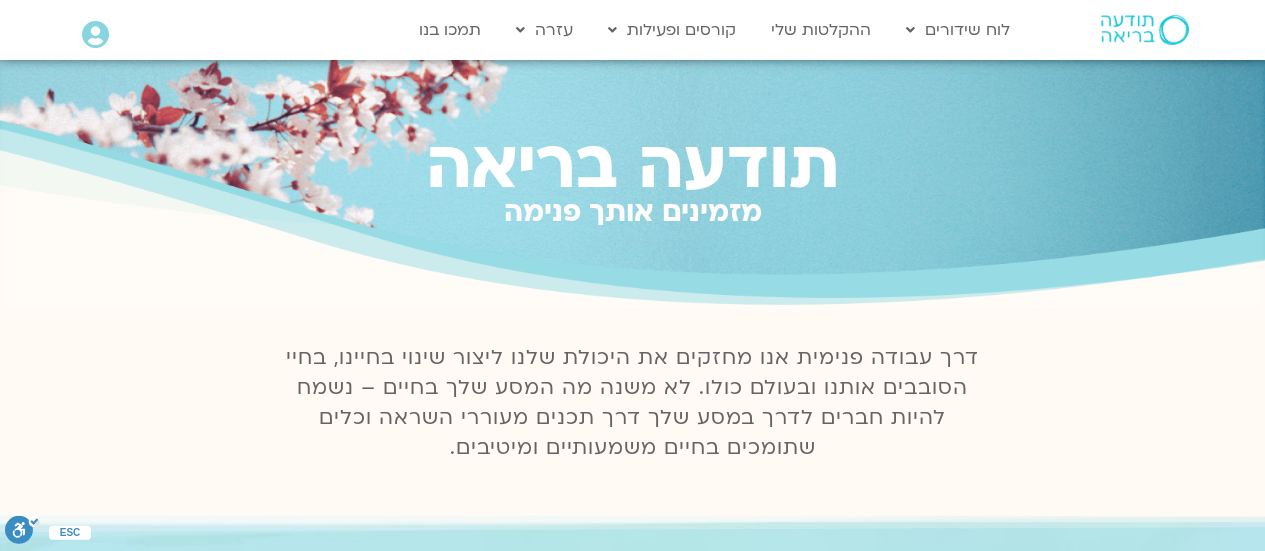scroll, scrollTop: 2739, scrollLeft: 0, axis: vertical 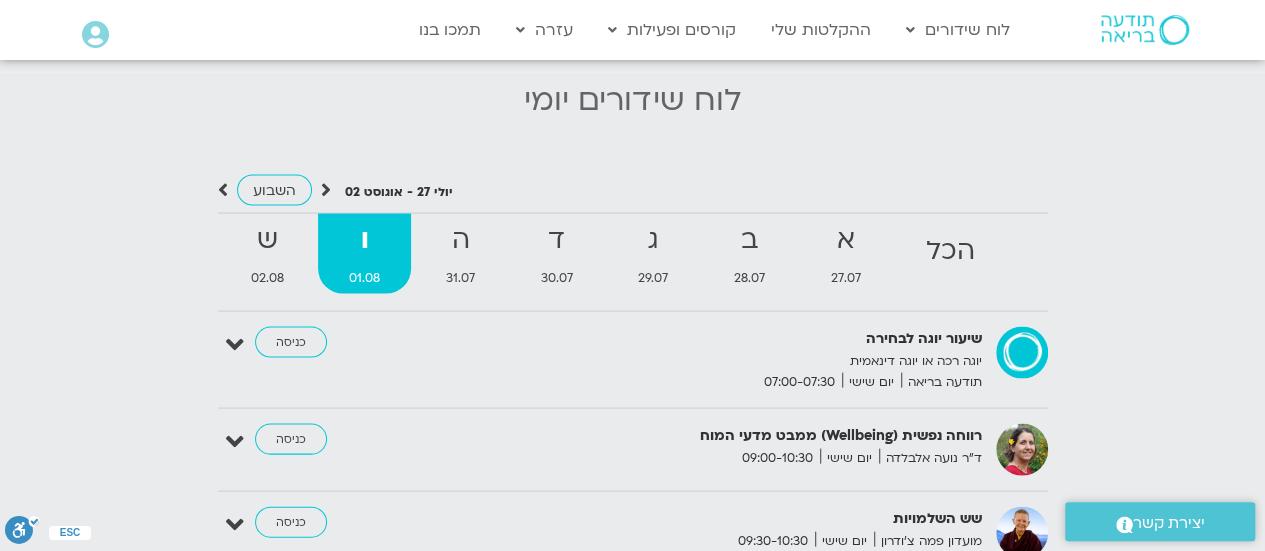 click on "ו" at bounding box center (364, 240) 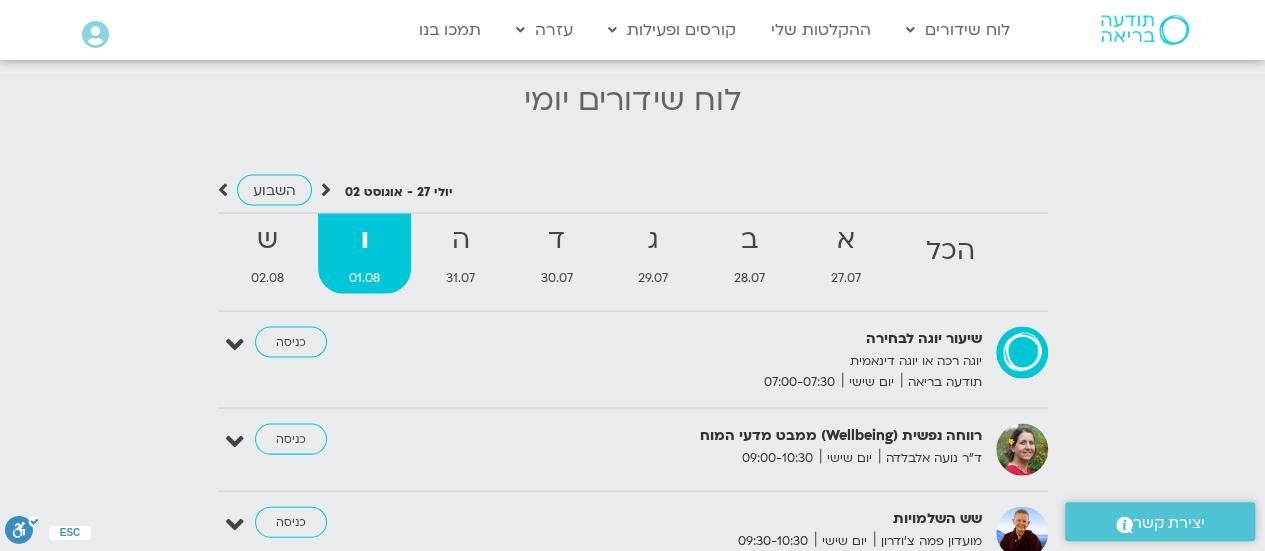 click at bounding box center (326, 190) 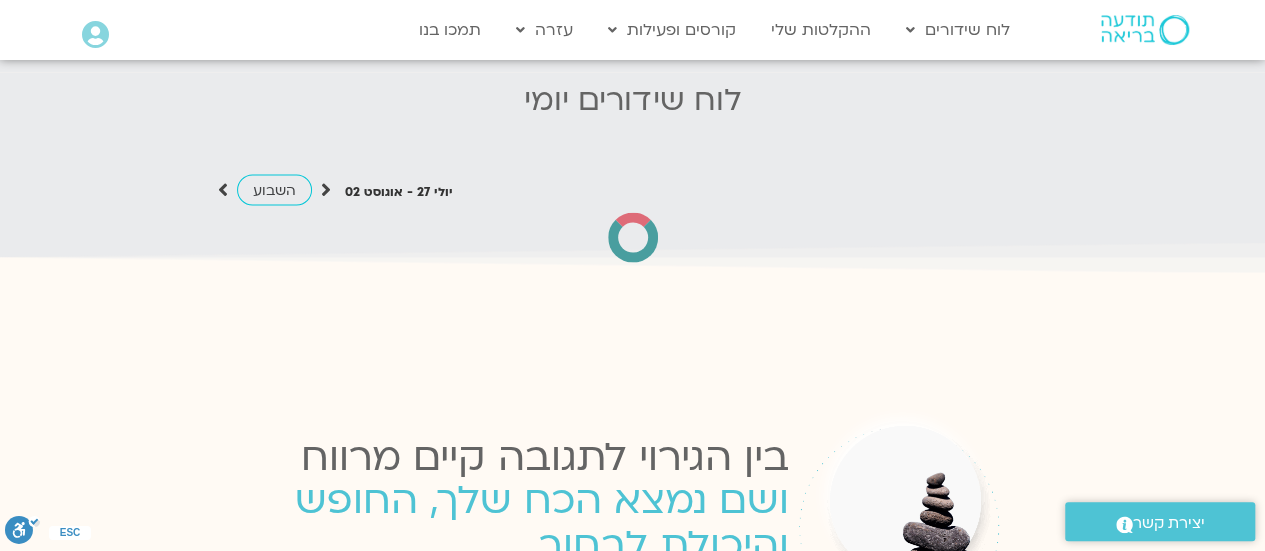 scroll, scrollTop: 1434, scrollLeft: 0, axis: vertical 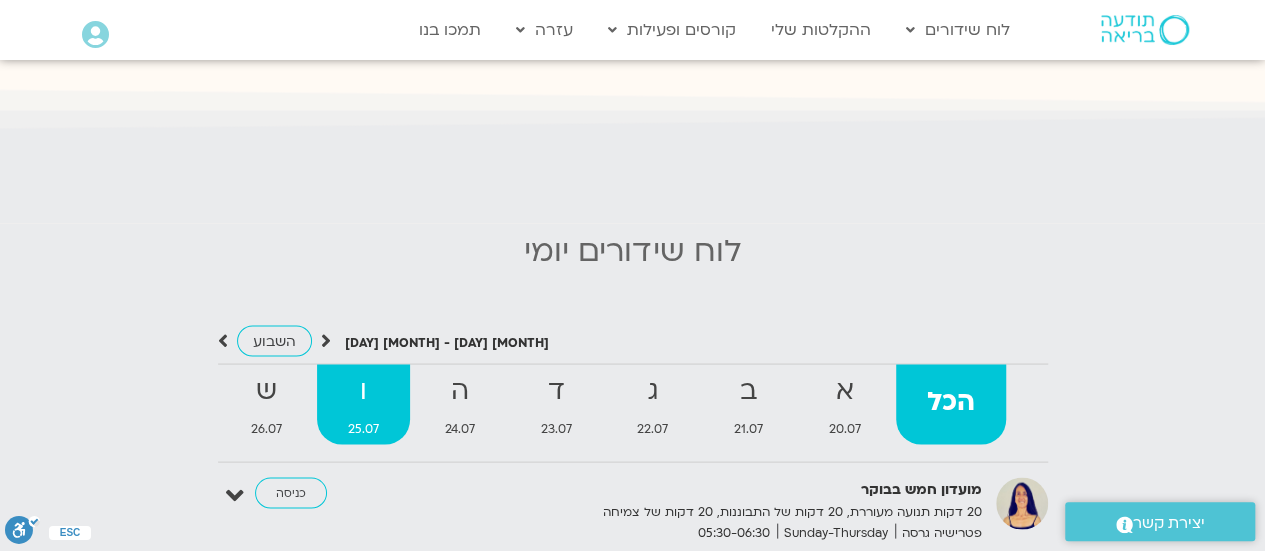 click on "25.07" at bounding box center [363, 428] 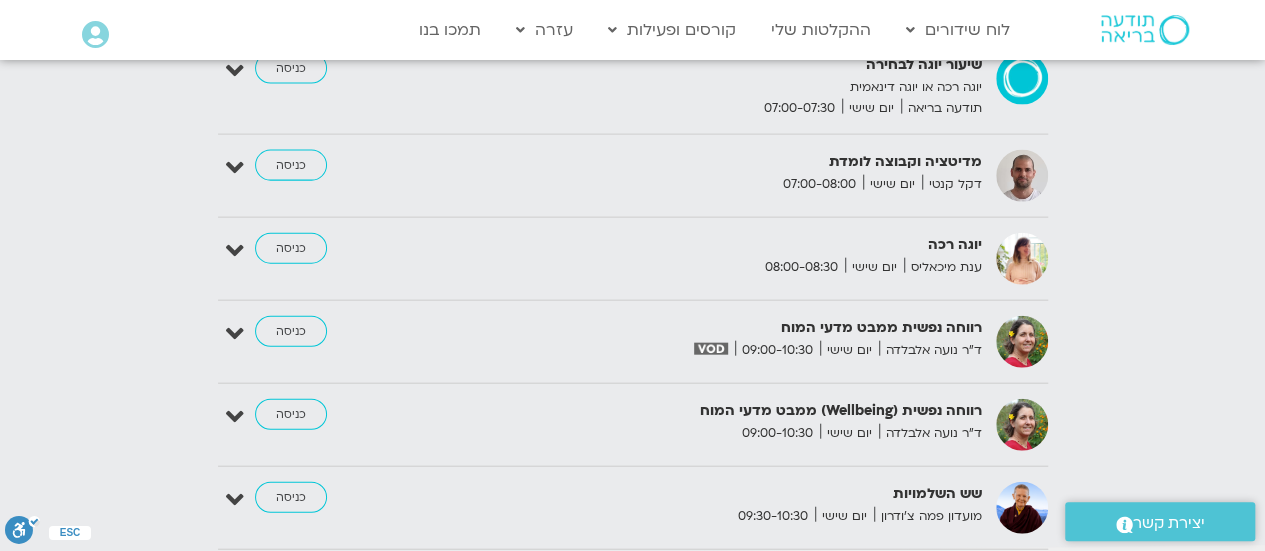 scroll, scrollTop: 2194, scrollLeft: 0, axis: vertical 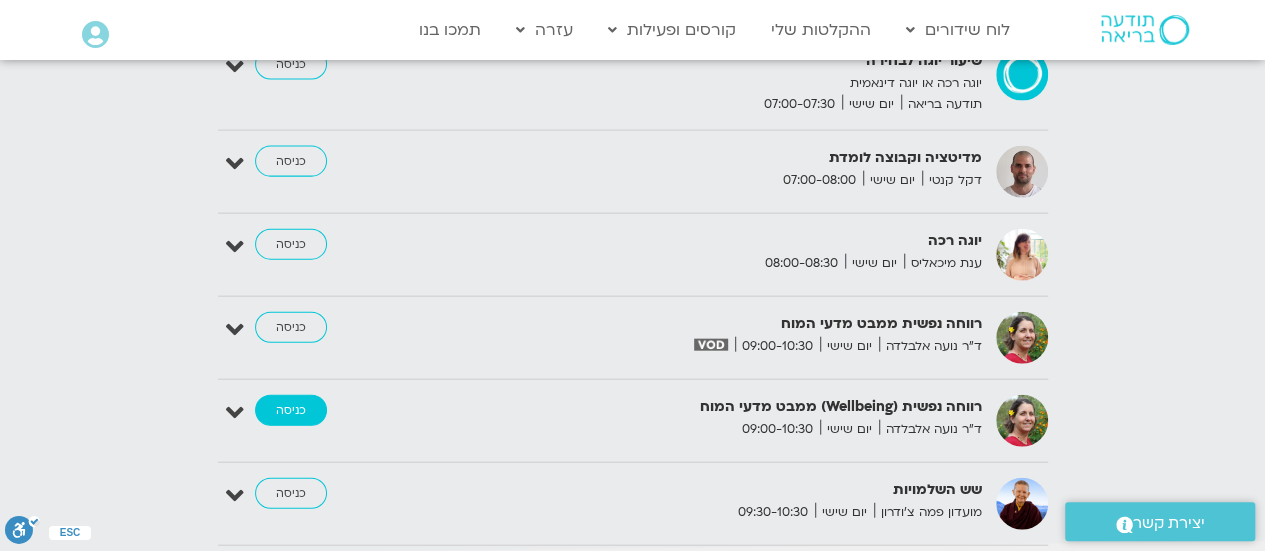 click on "כניסה" at bounding box center [291, 411] 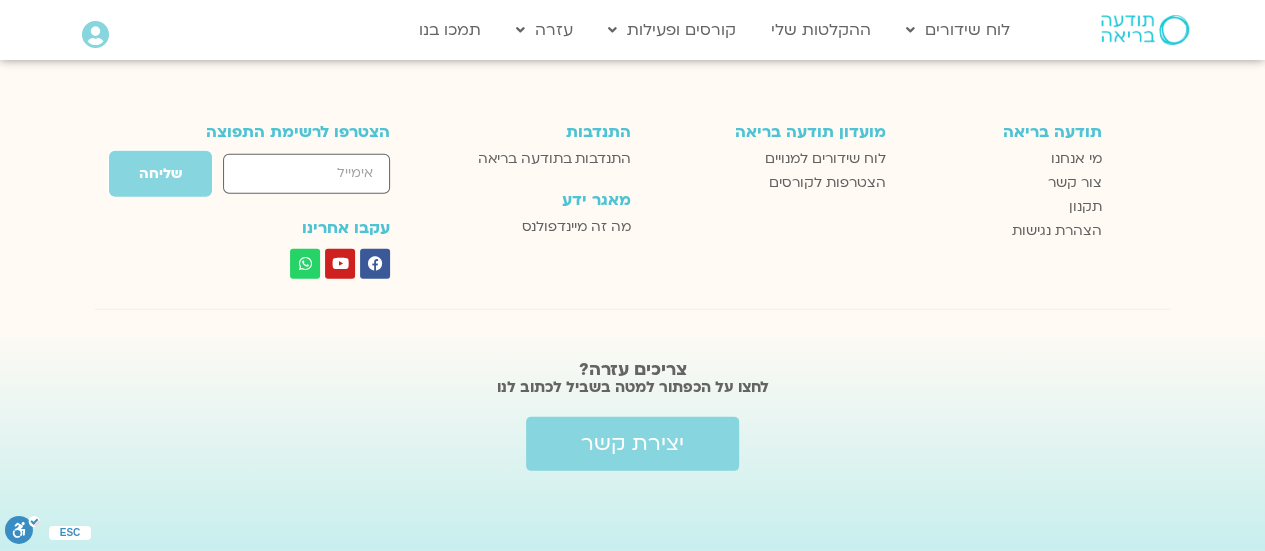scroll, scrollTop: 0, scrollLeft: 0, axis: both 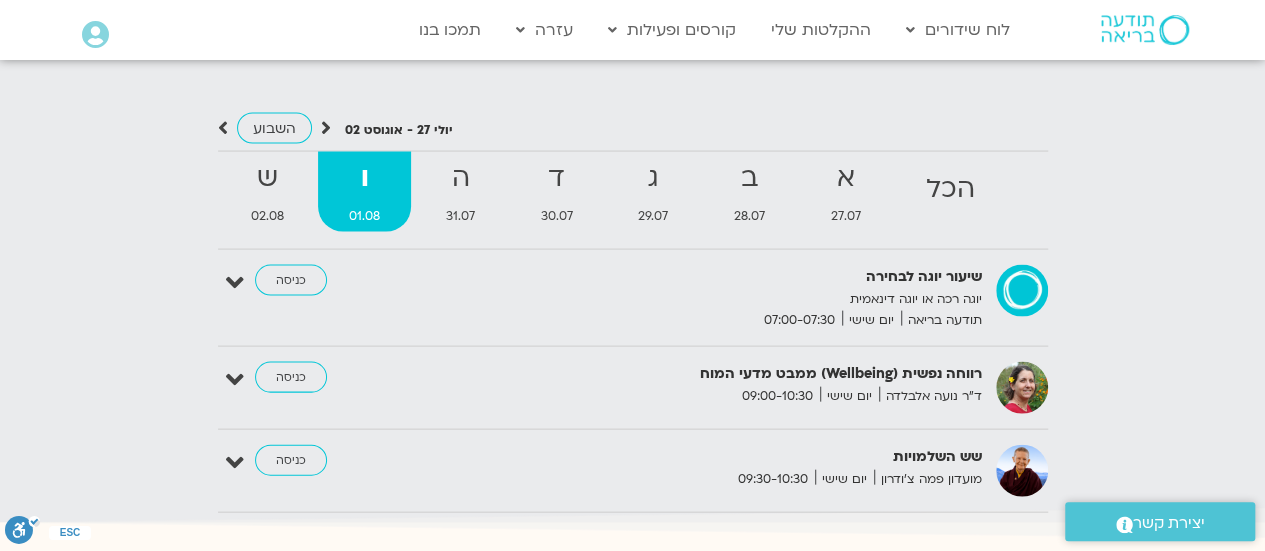 click at bounding box center [326, 128] 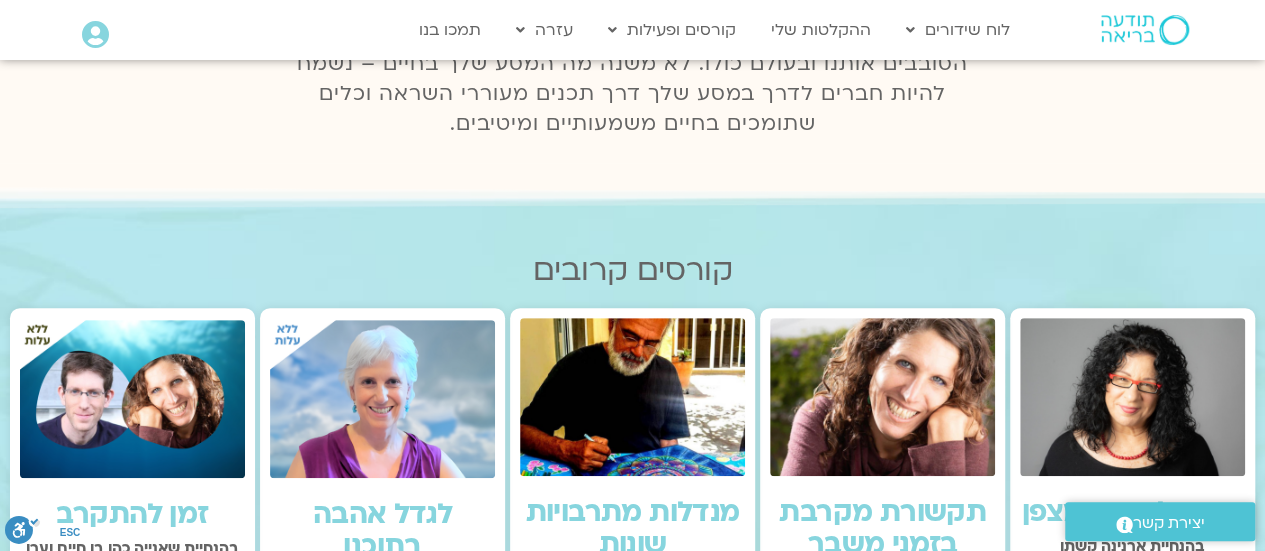 scroll, scrollTop: 0, scrollLeft: 0, axis: both 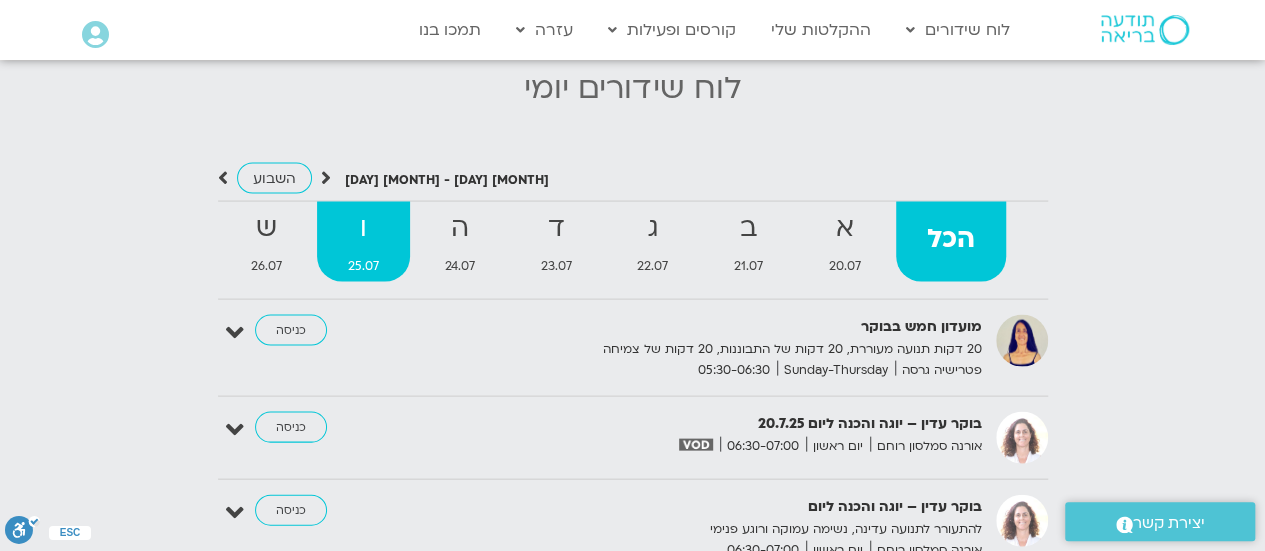 click on "ו" at bounding box center (363, 228) 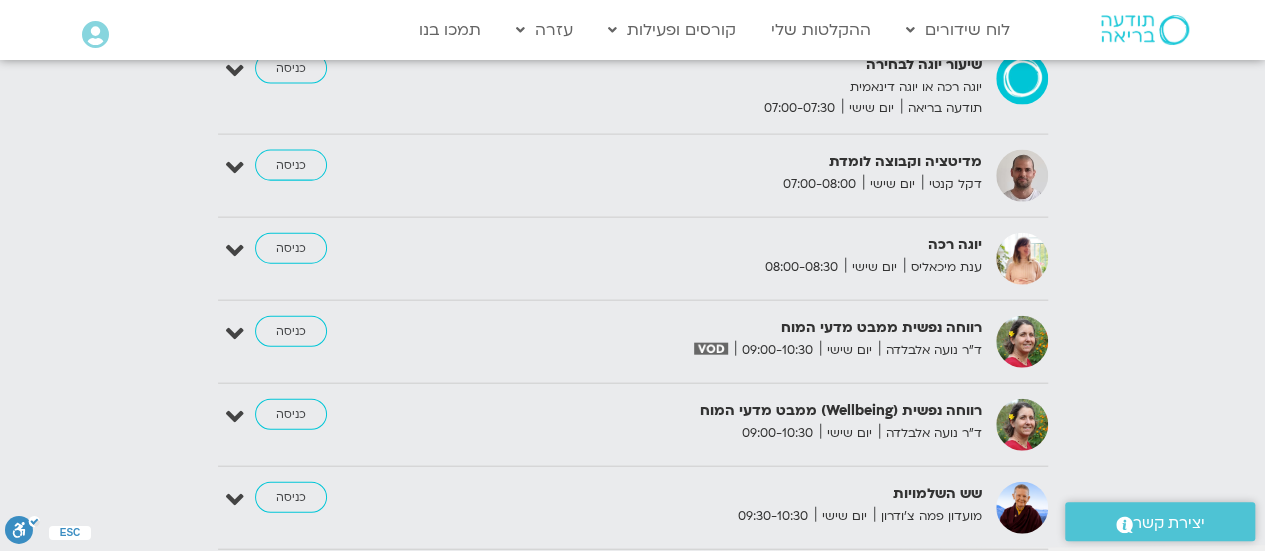scroll, scrollTop: 2208, scrollLeft: 0, axis: vertical 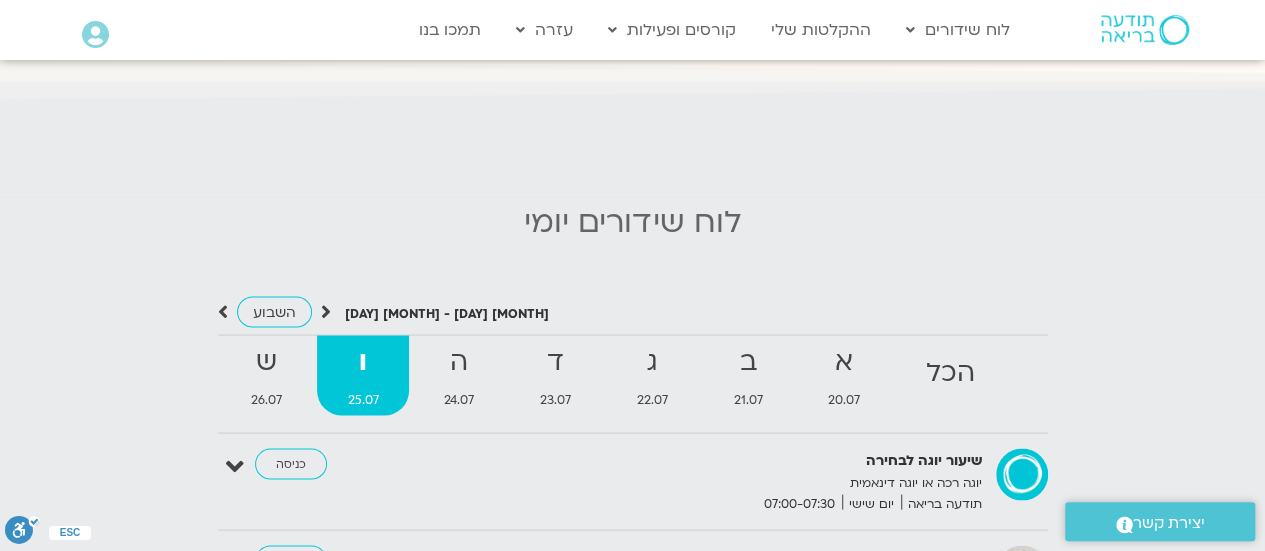 click at bounding box center (326, 311) 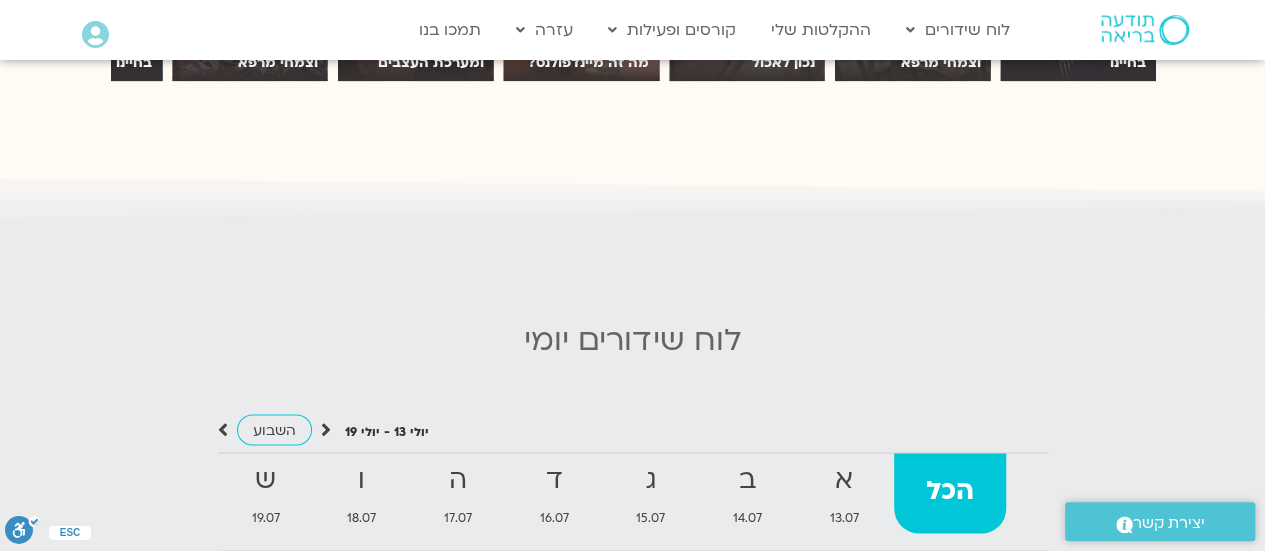 scroll, scrollTop: 1784, scrollLeft: 0, axis: vertical 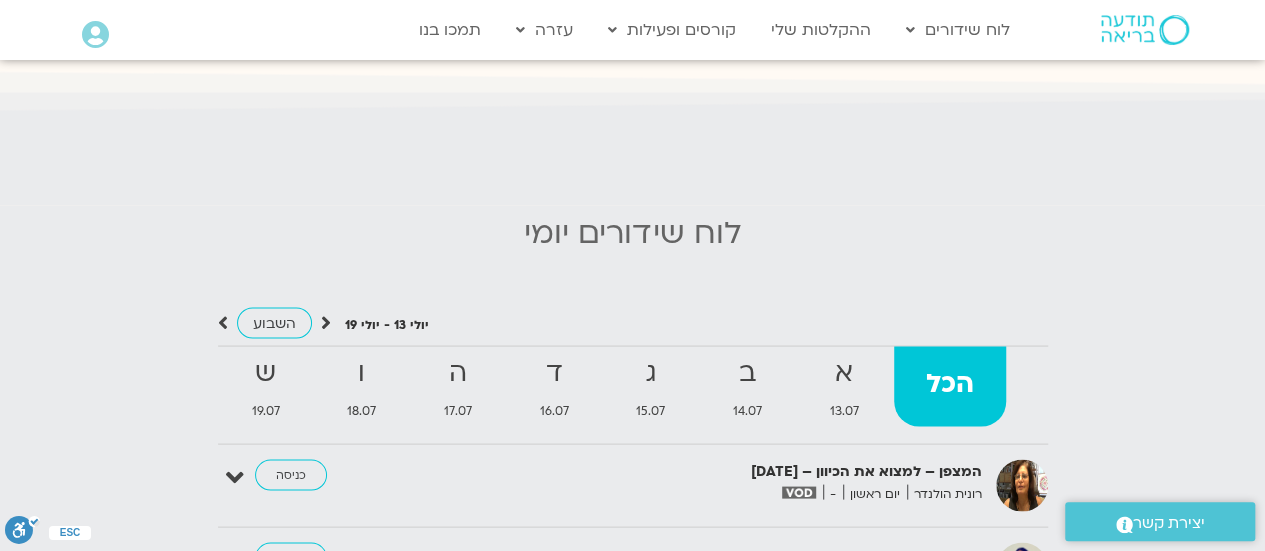 click at bounding box center (326, 322) 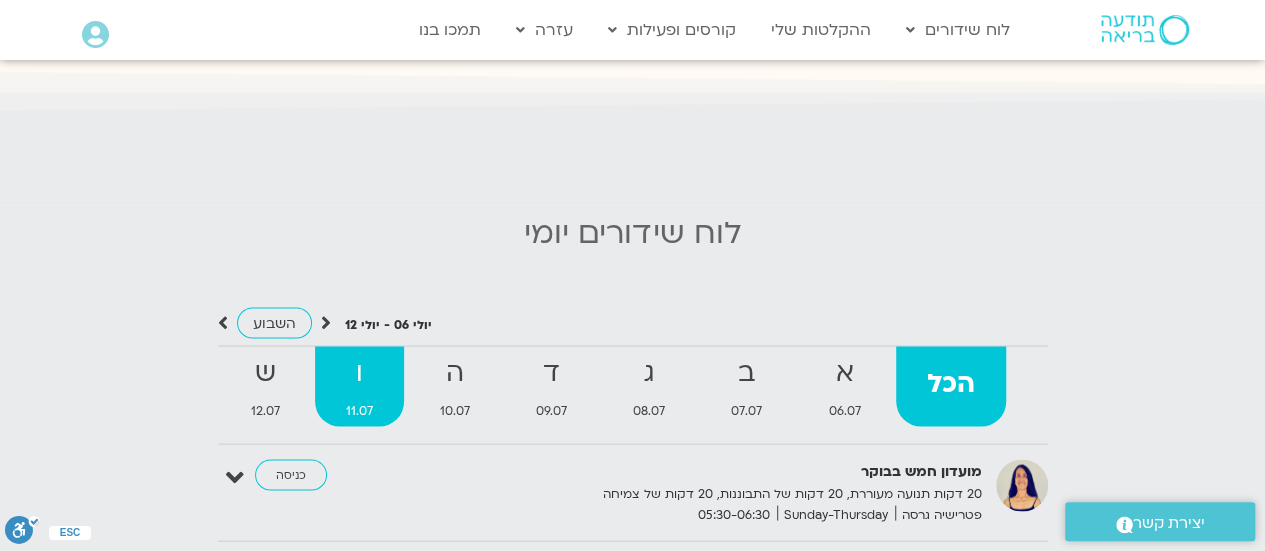 click on "ו" at bounding box center (359, 372) 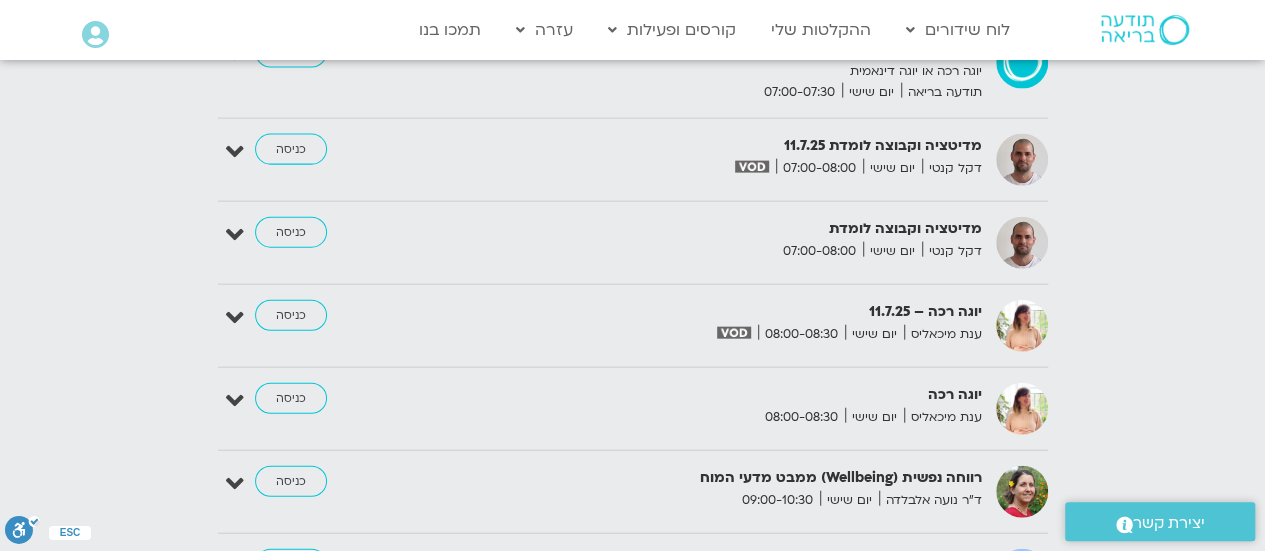 scroll, scrollTop: 2216, scrollLeft: 0, axis: vertical 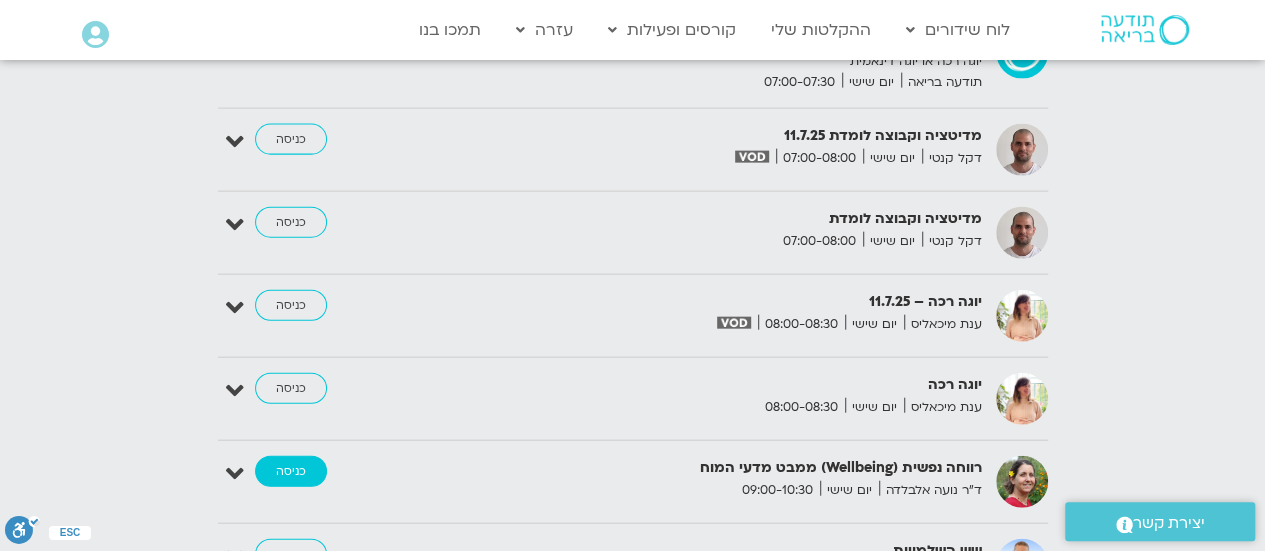 click on "כניסה" at bounding box center (291, 472) 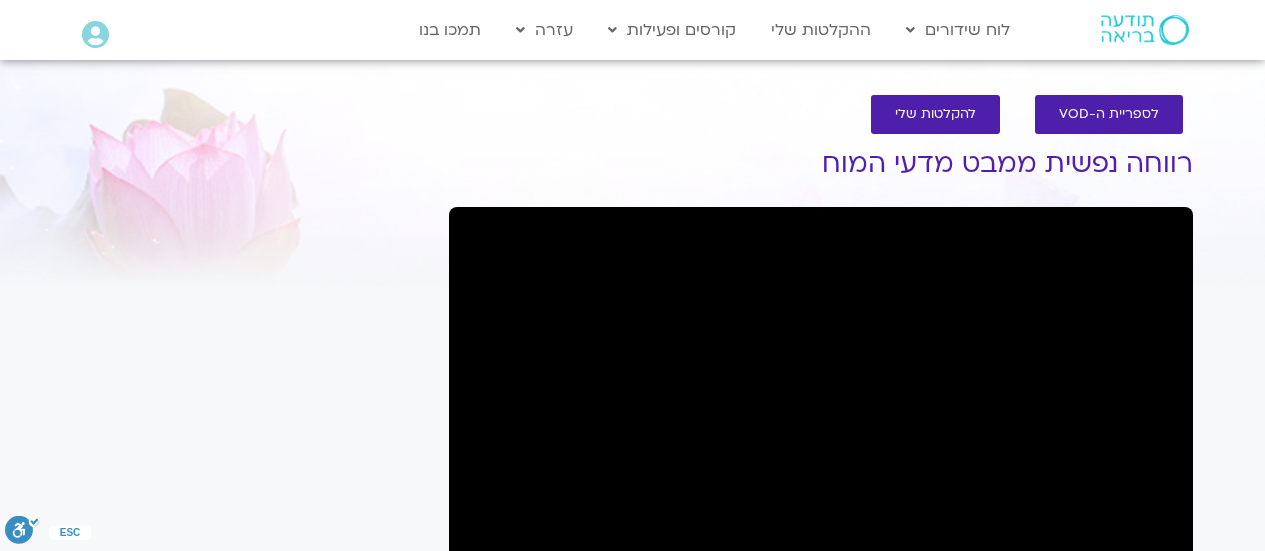 scroll, scrollTop: 0, scrollLeft: 0, axis: both 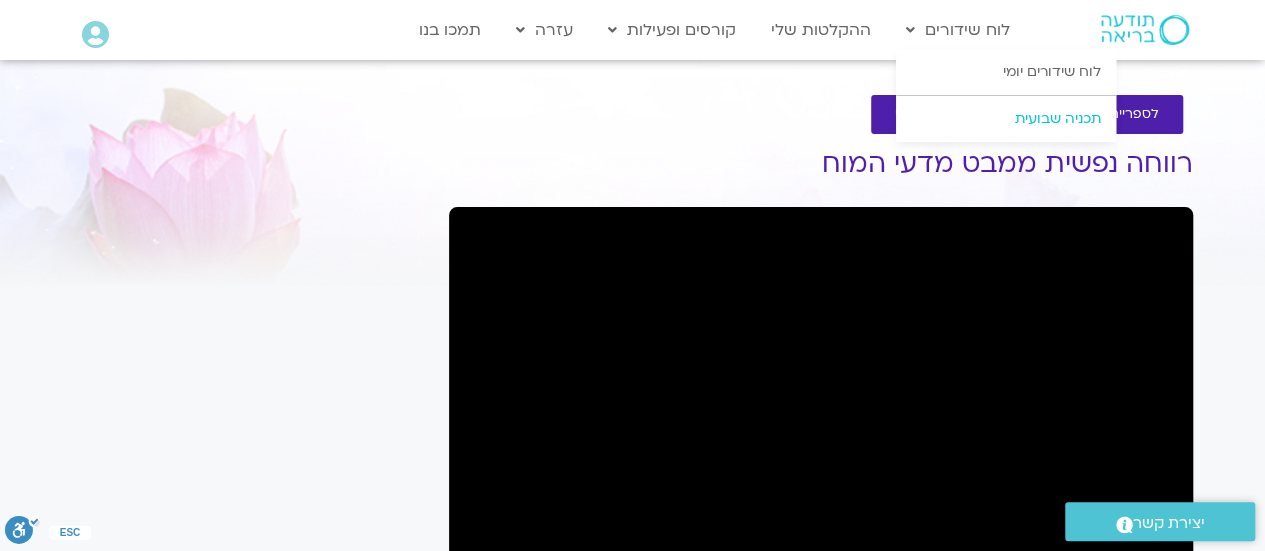 click on "תכניה שבועית" at bounding box center (1006, 119) 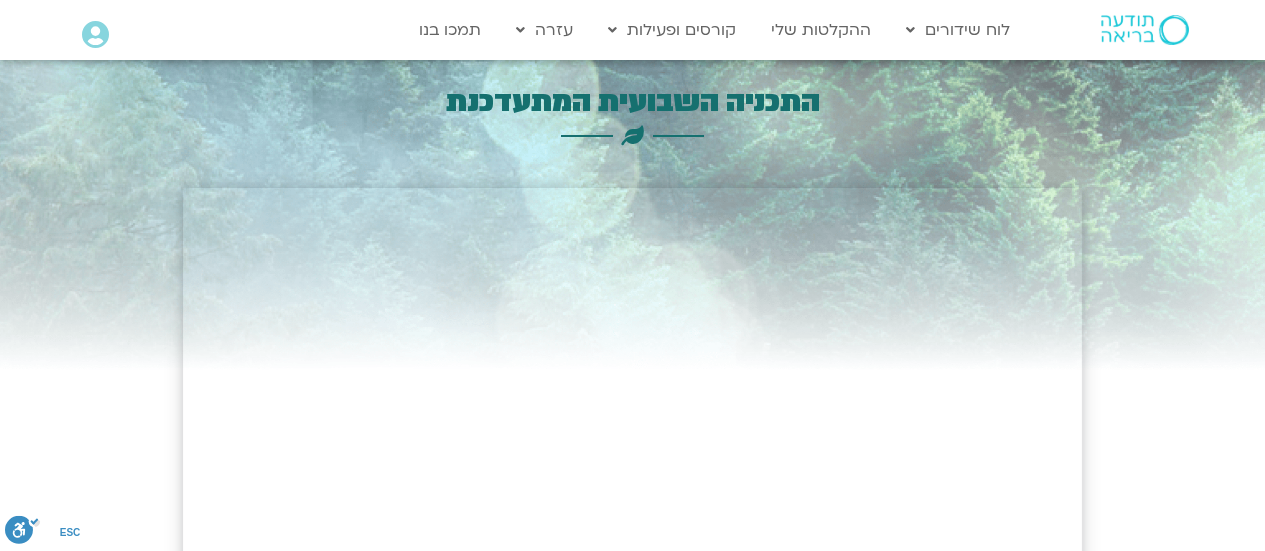 scroll, scrollTop: 0, scrollLeft: 0, axis: both 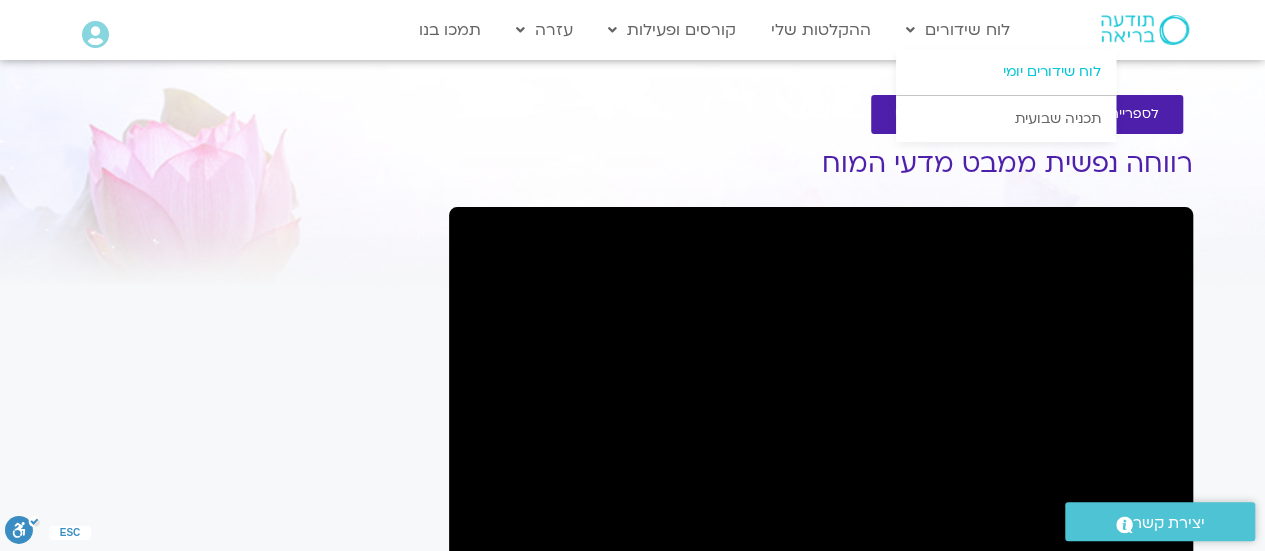 click on "לוח שידורים יומי" at bounding box center (1006, 72) 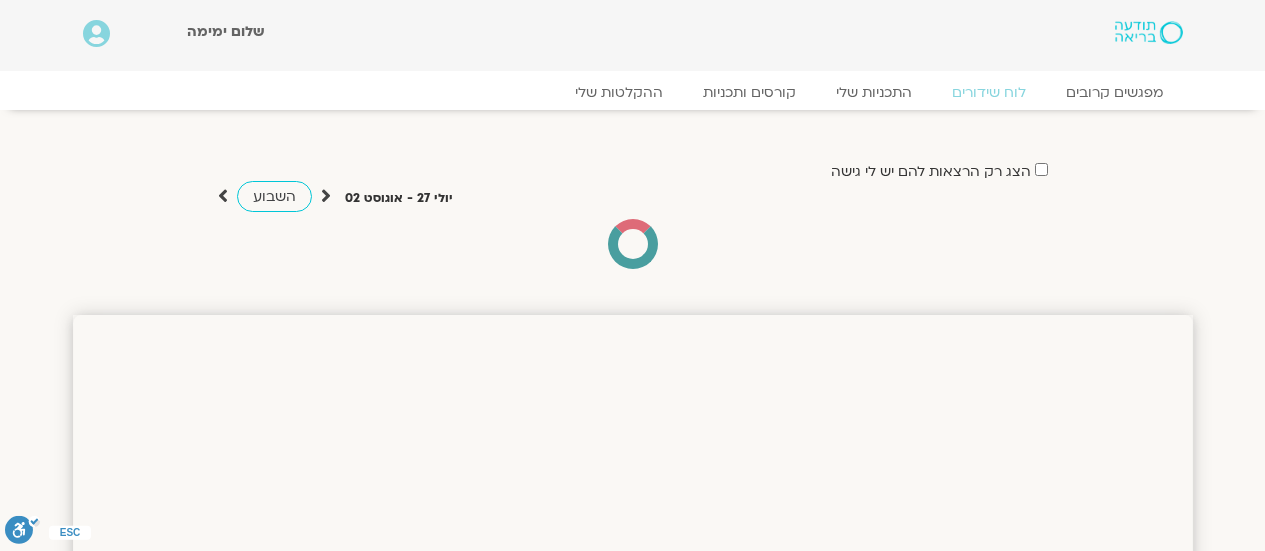 scroll, scrollTop: 0, scrollLeft: 0, axis: both 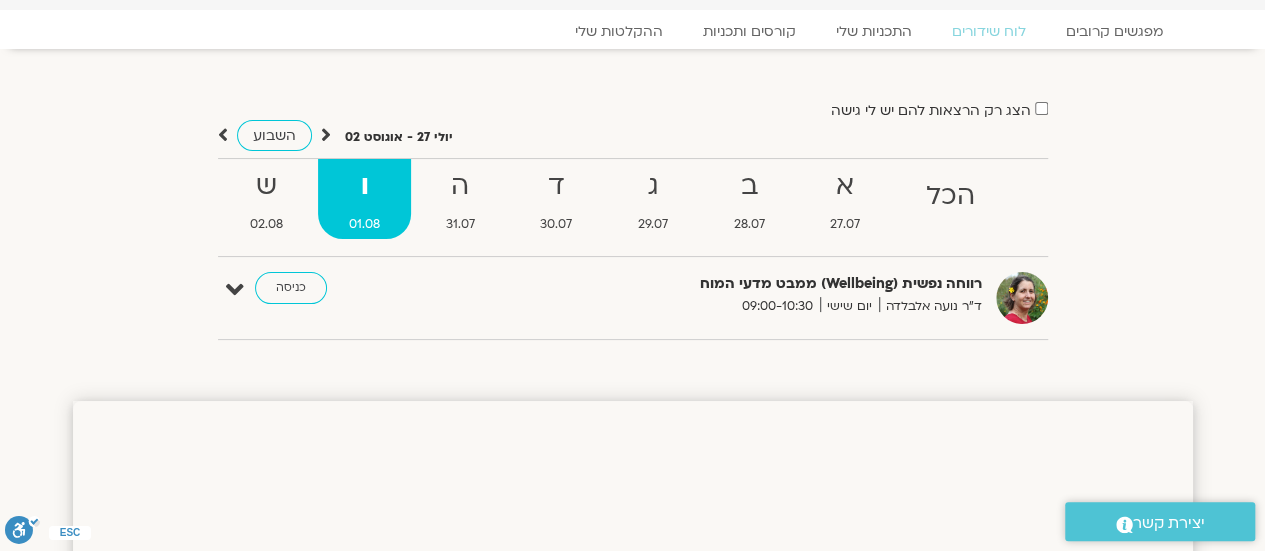 click at bounding box center [326, 135] 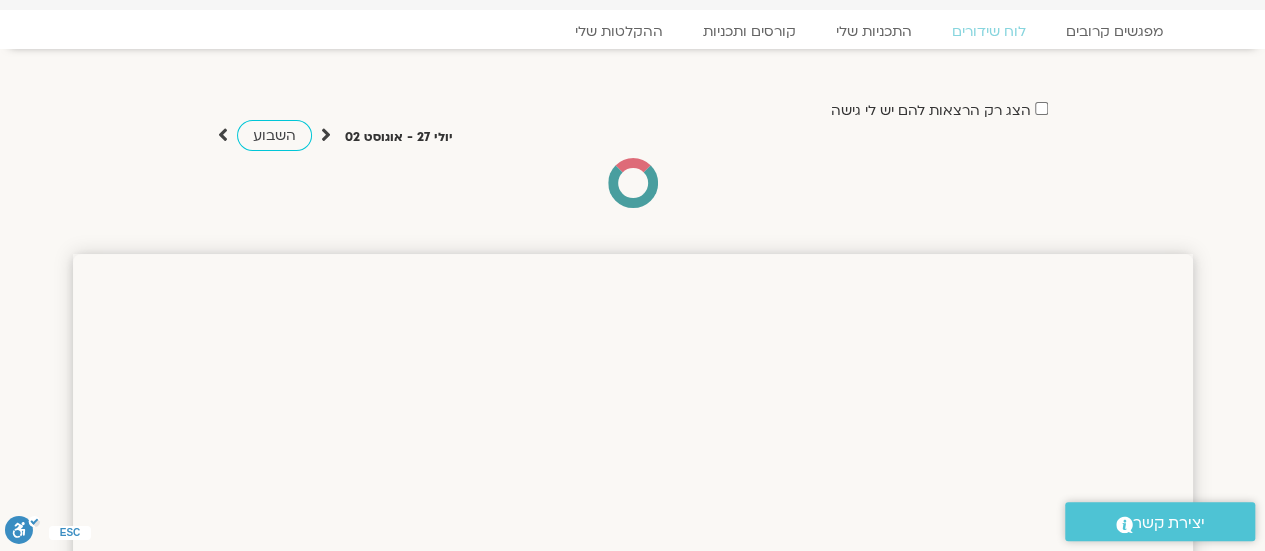 click at bounding box center (326, 135) 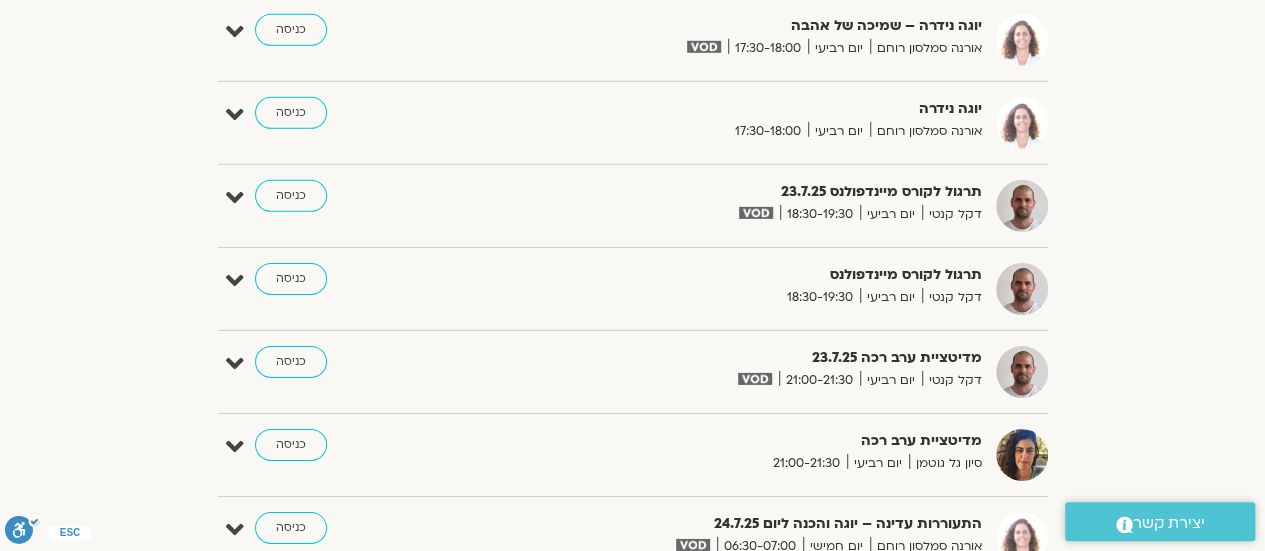 scroll, scrollTop: 6779, scrollLeft: 0, axis: vertical 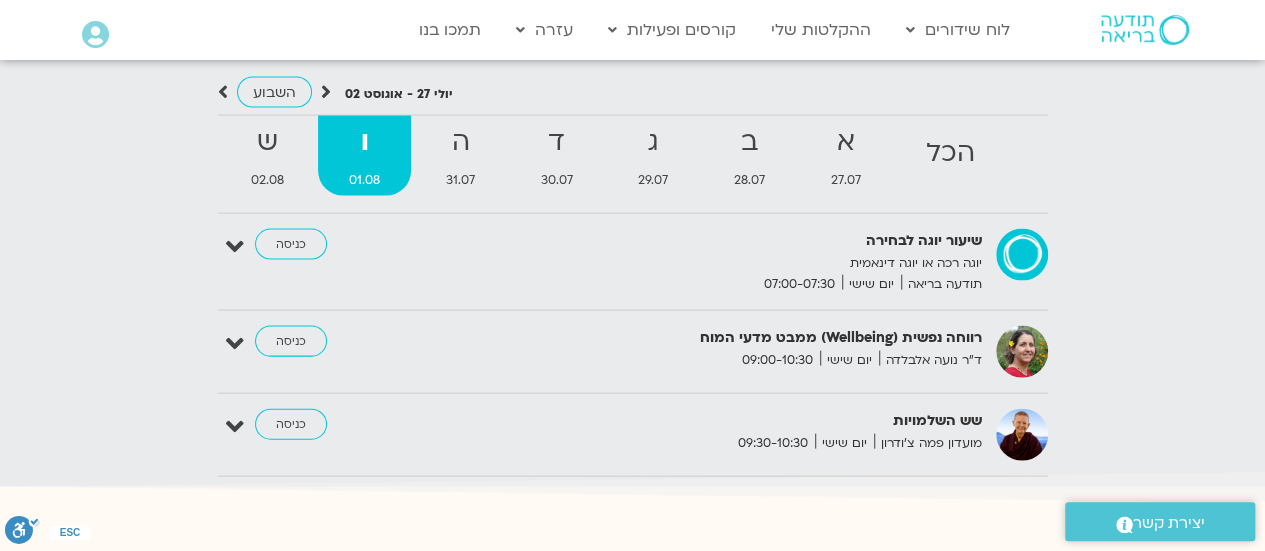 click at bounding box center [326, 92] 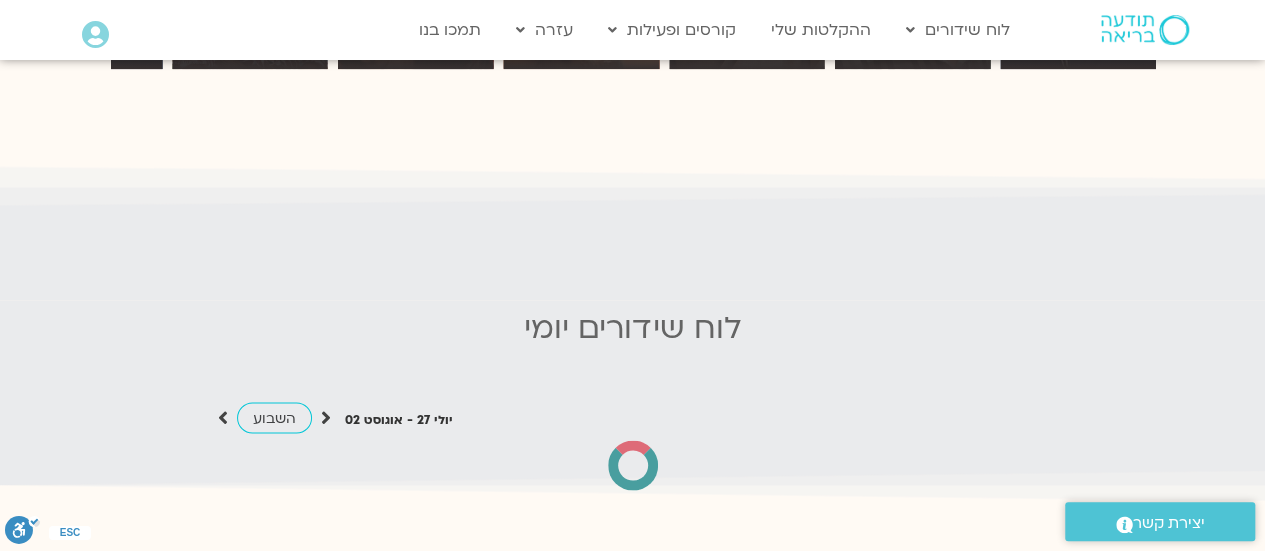 click at bounding box center (326, 417) 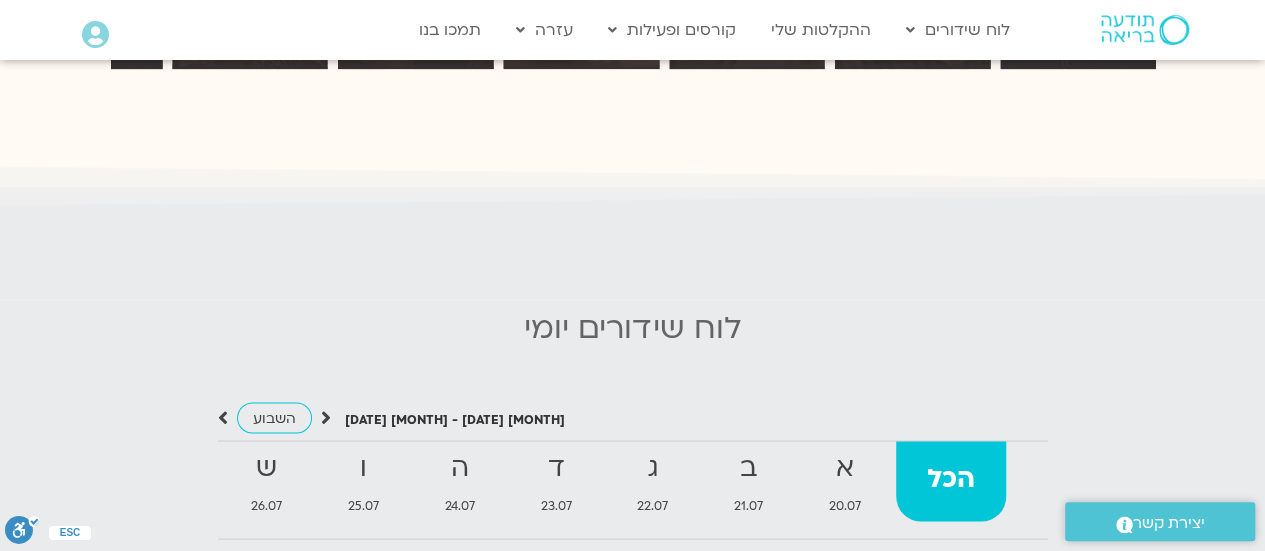 click at bounding box center (326, 417) 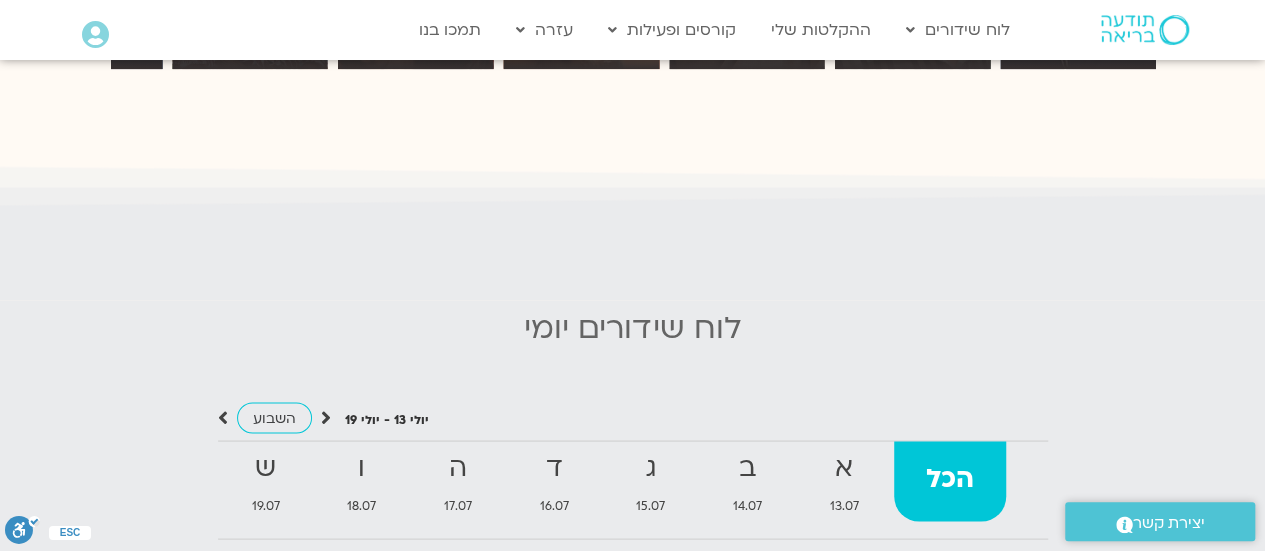 click at bounding box center (326, 417) 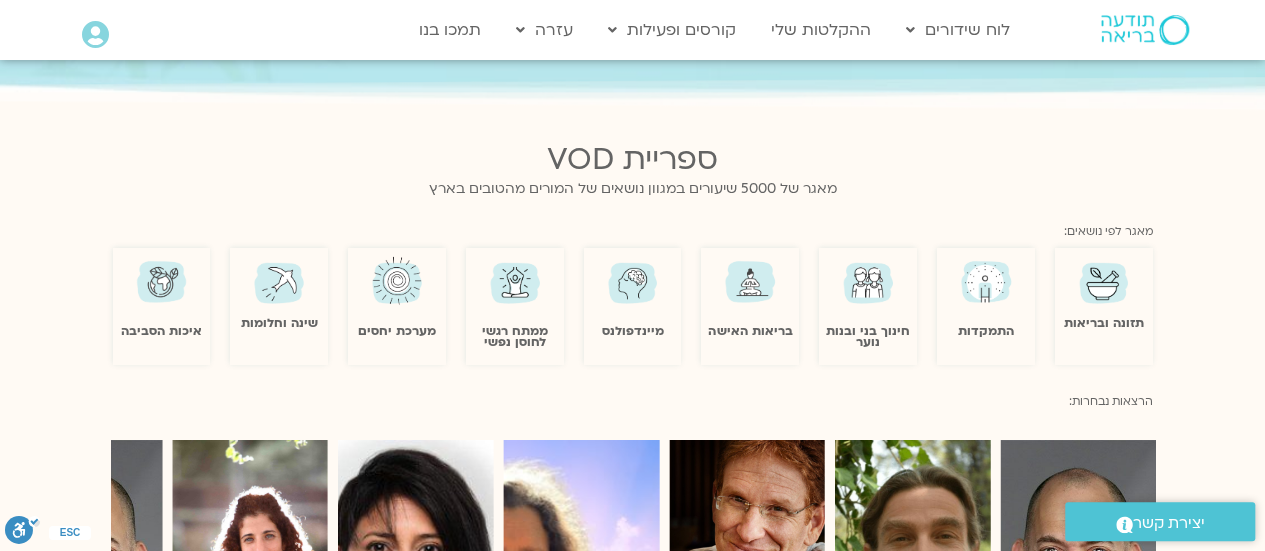 scroll, scrollTop: 2528, scrollLeft: 0, axis: vertical 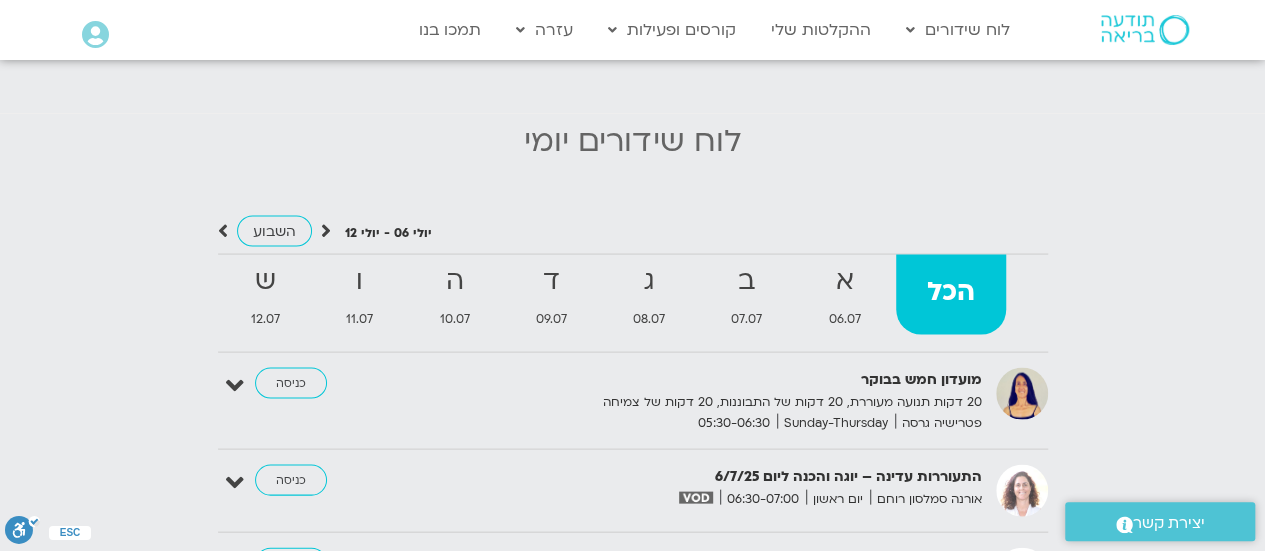 click at bounding box center [326, 230] 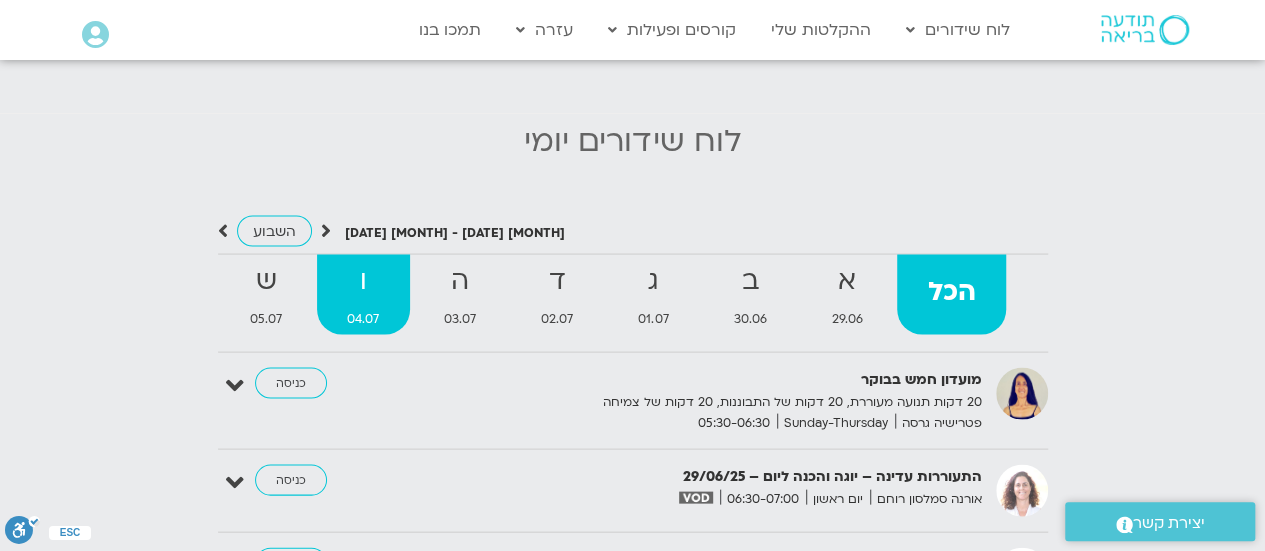 click on "04.07" at bounding box center (363, 318) 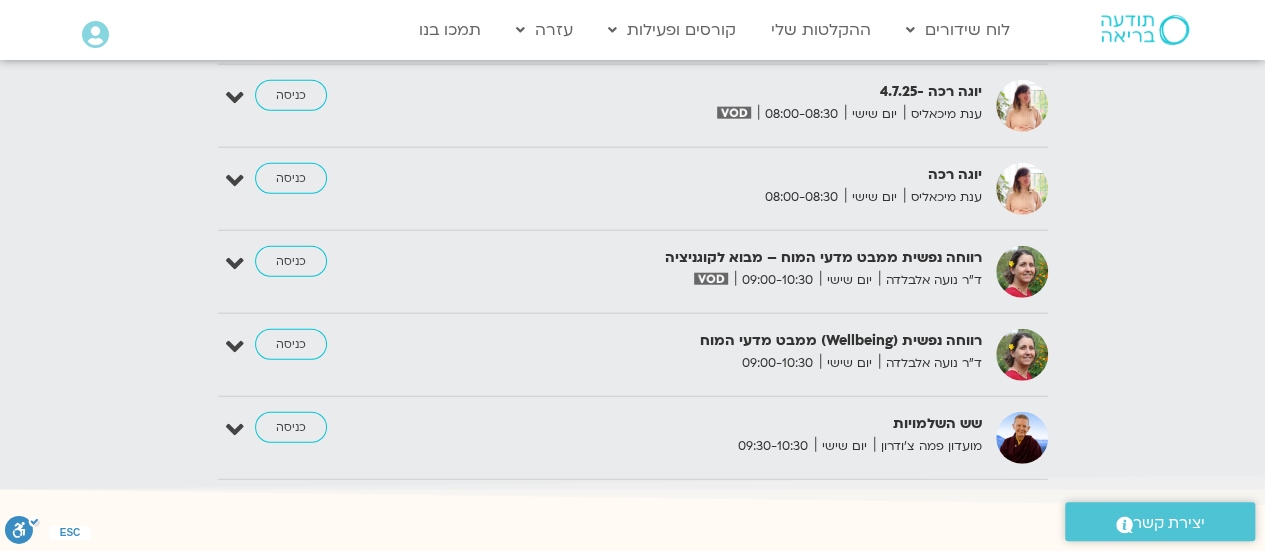 scroll, scrollTop: 2432, scrollLeft: 0, axis: vertical 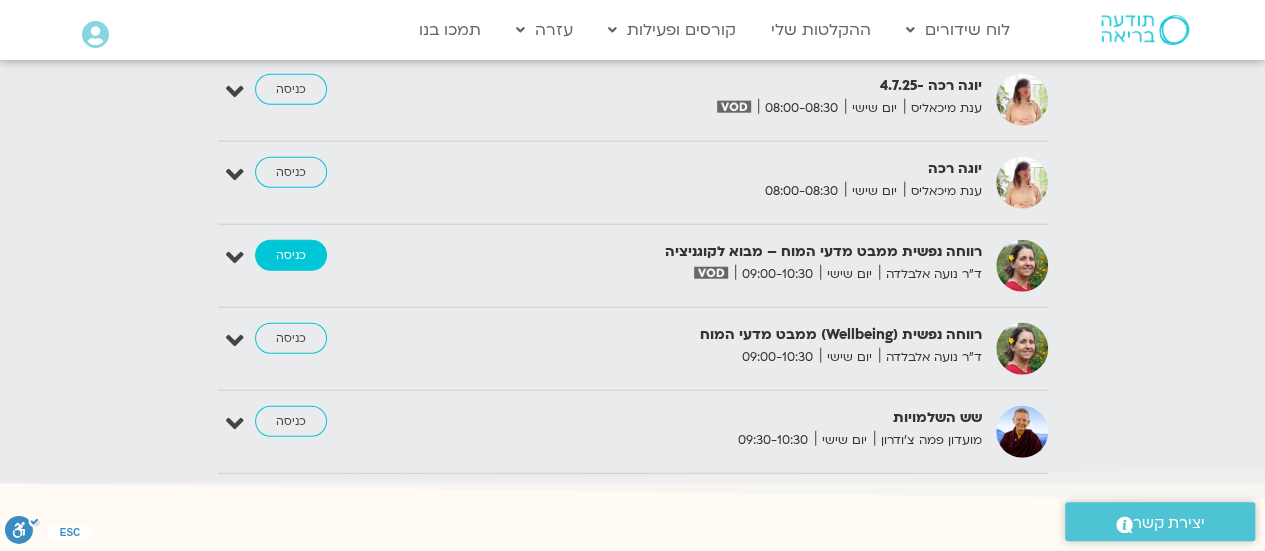 click on "כניסה" at bounding box center (291, 256) 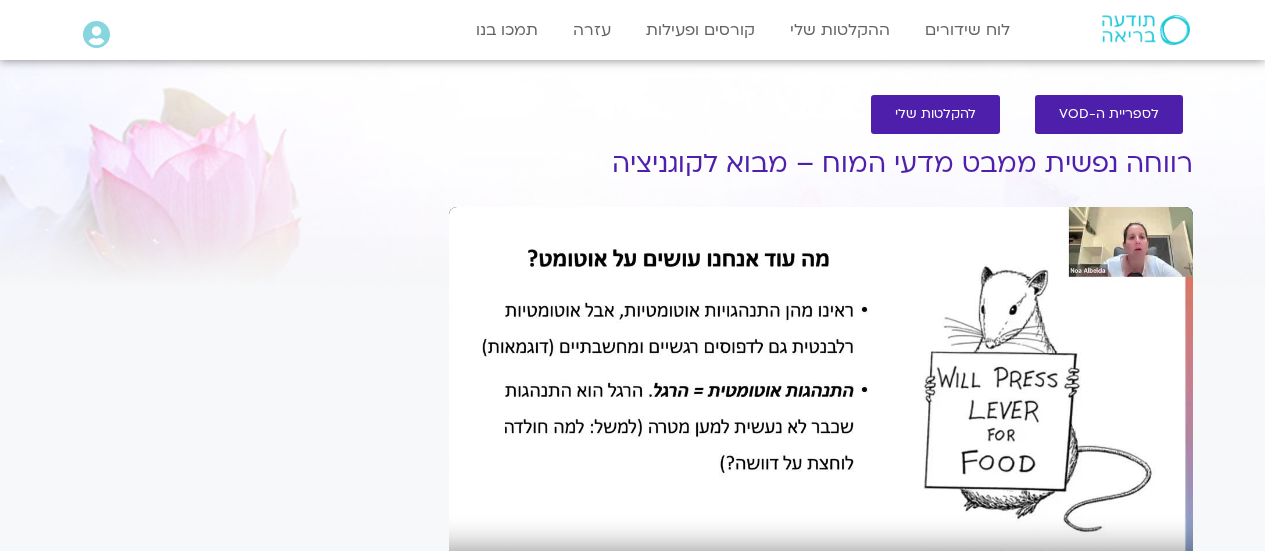 scroll, scrollTop: 0, scrollLeft: 0, axis: both 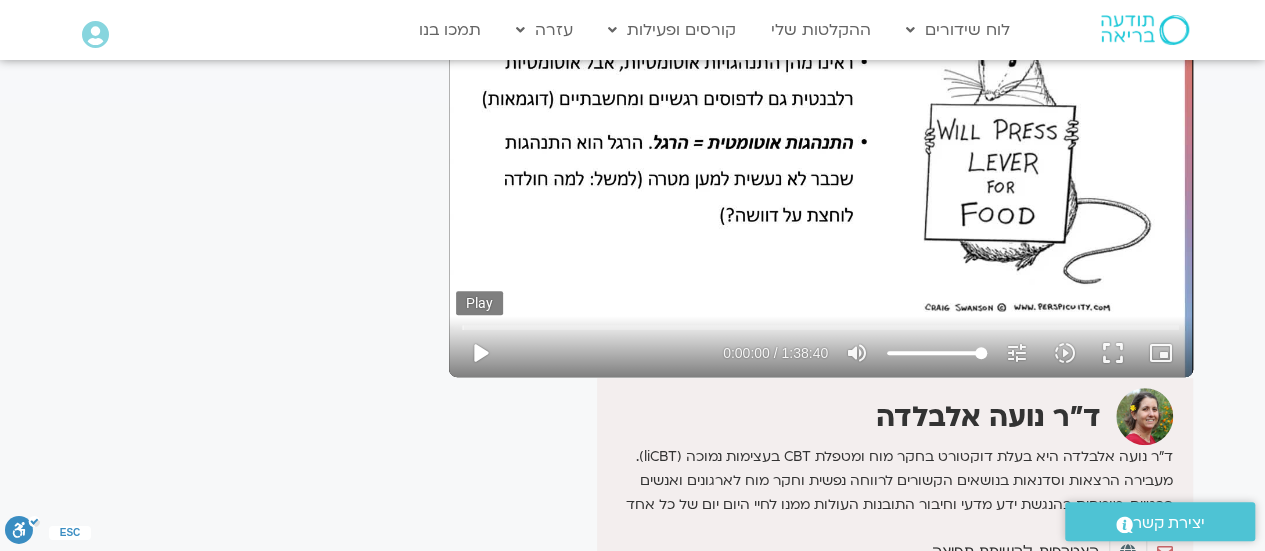 click on "play_arrow" at bounding box center (480, 353) 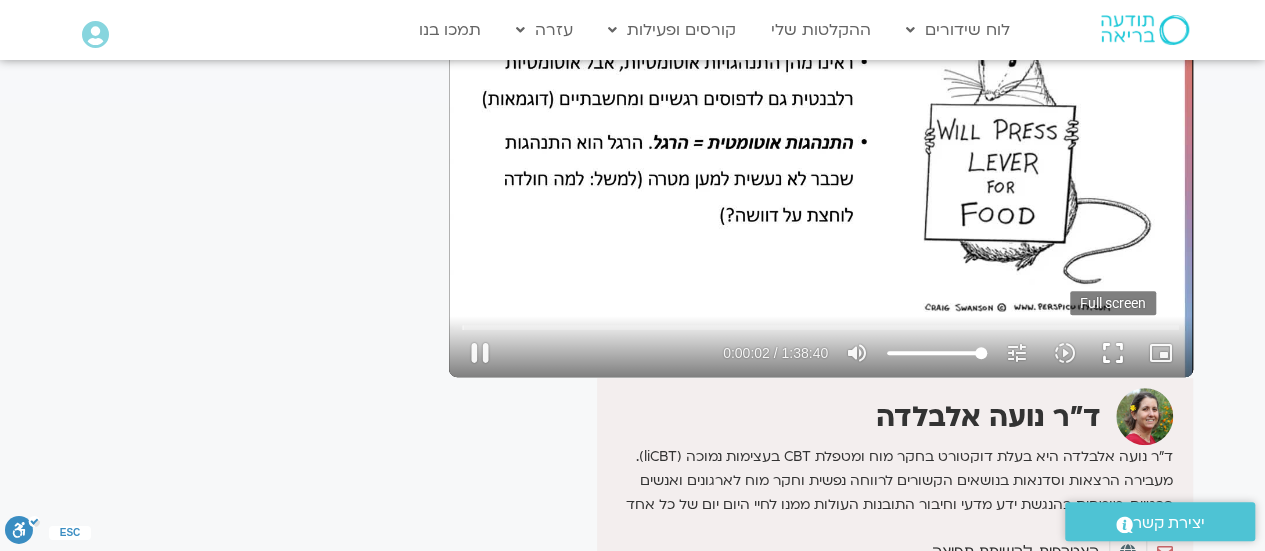 click on "fullscreen" at bounding box center (1113, 353) 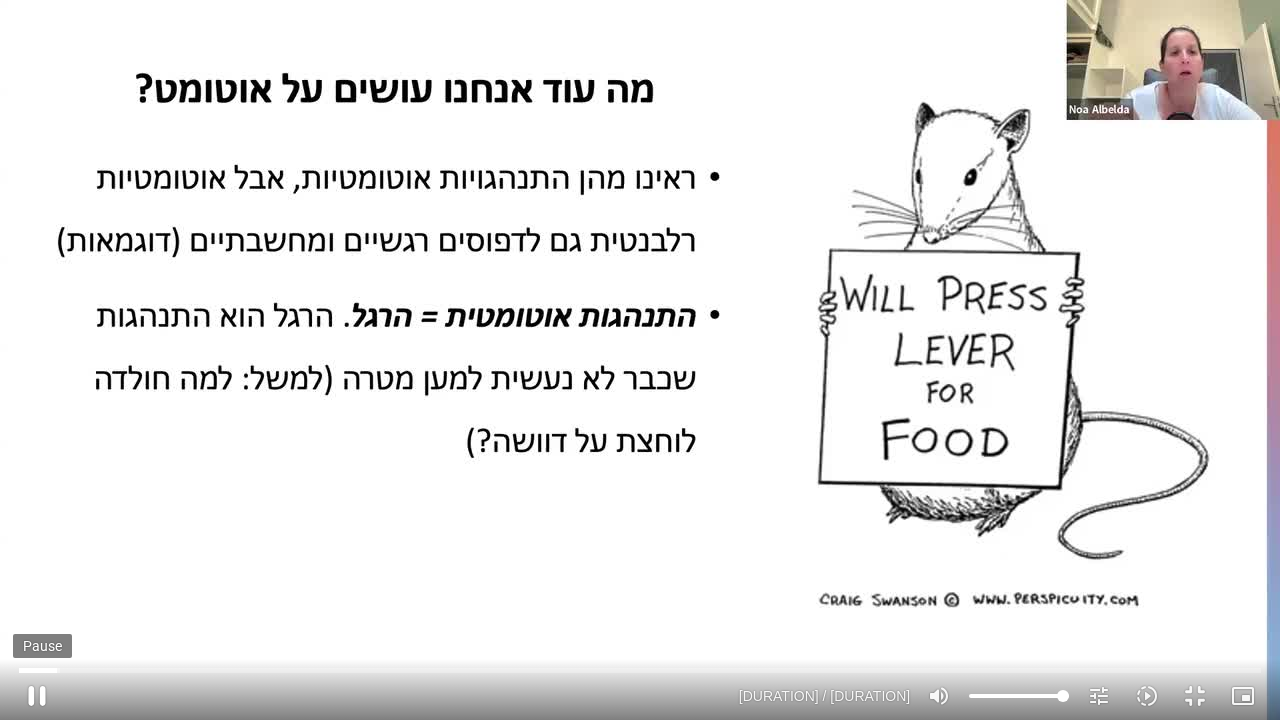 click on "pause" at bounding box center [37, 696] 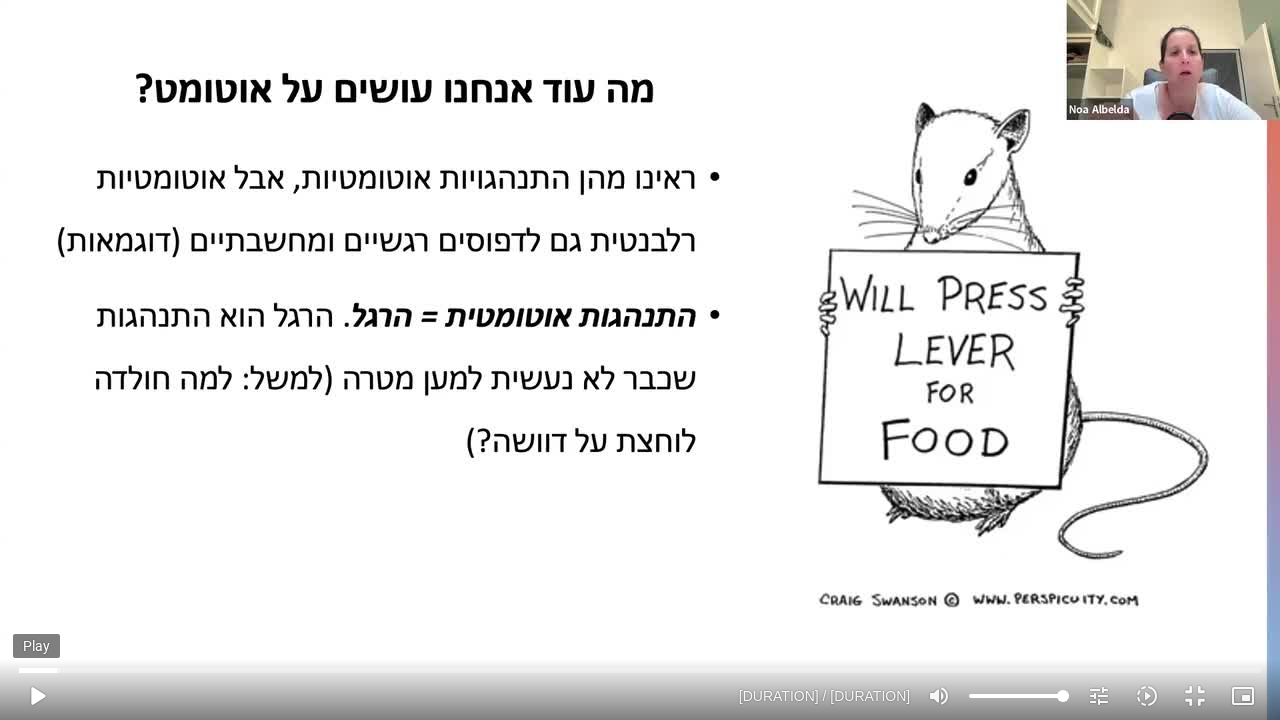 click on "play_arrow" at bounding box center [37, 696] 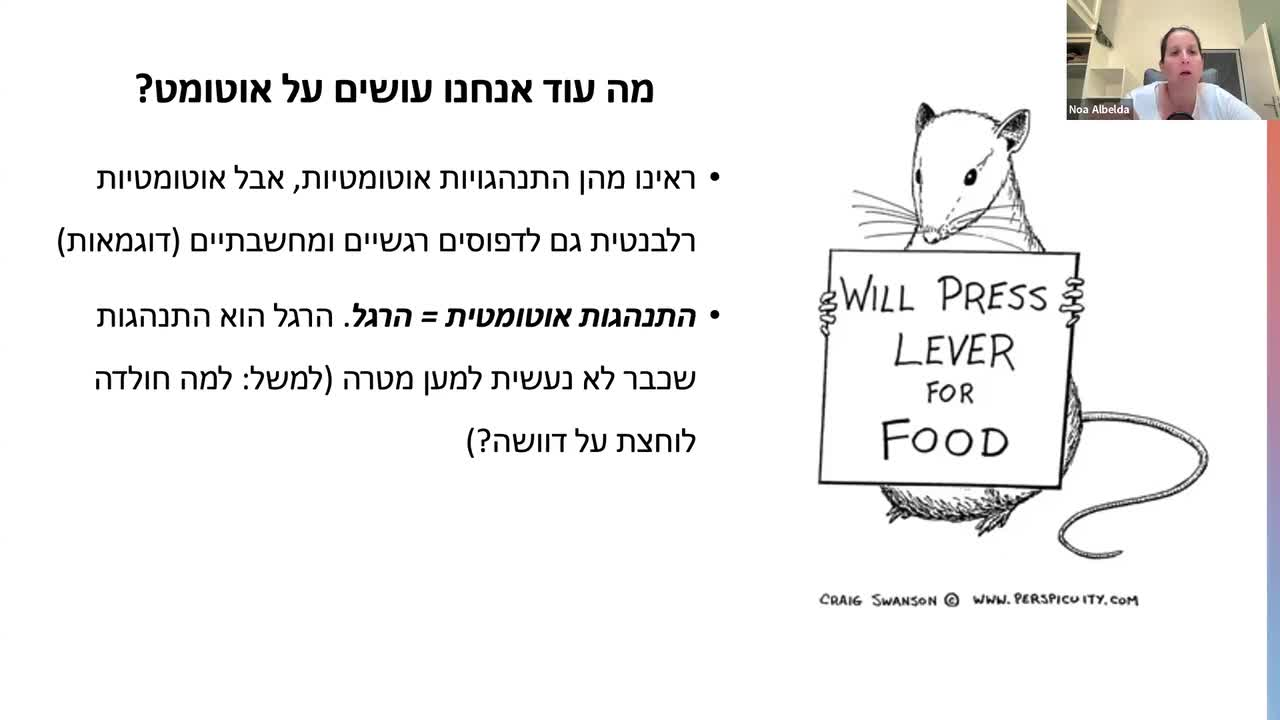 click on "pause" at bounding box center [37, 696] 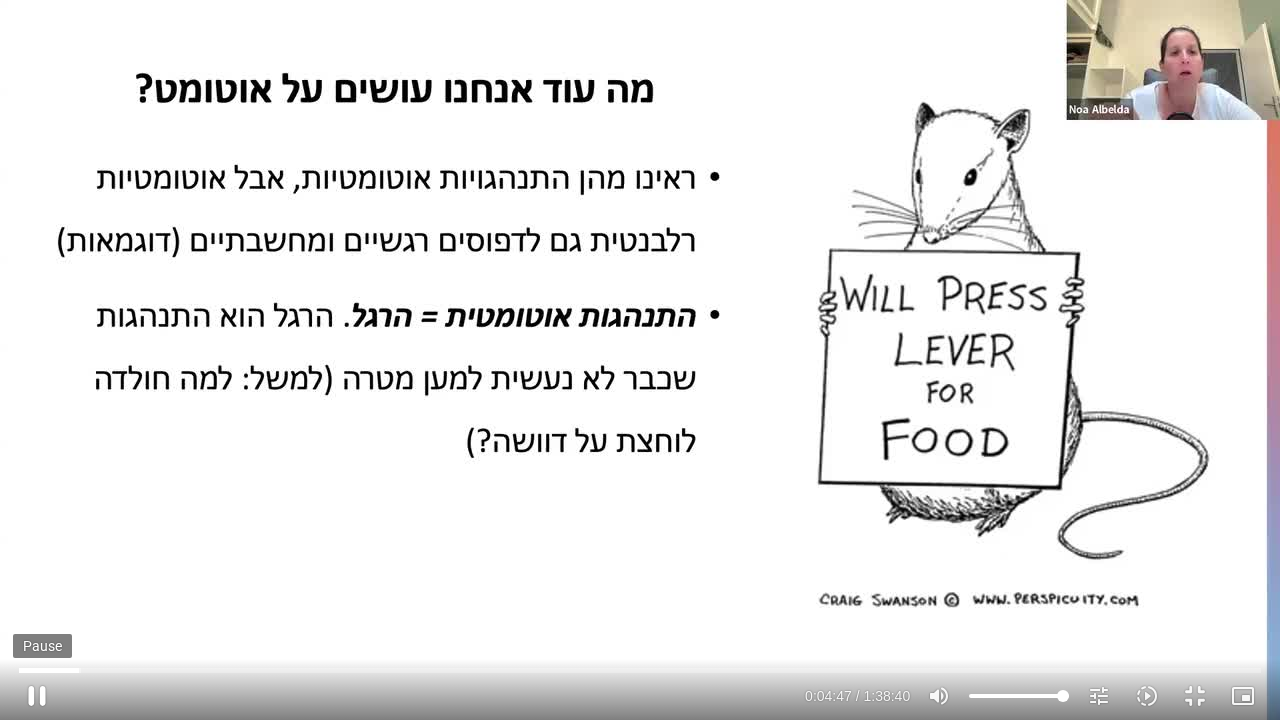 click on "pause" at bounding box center (37, 696) 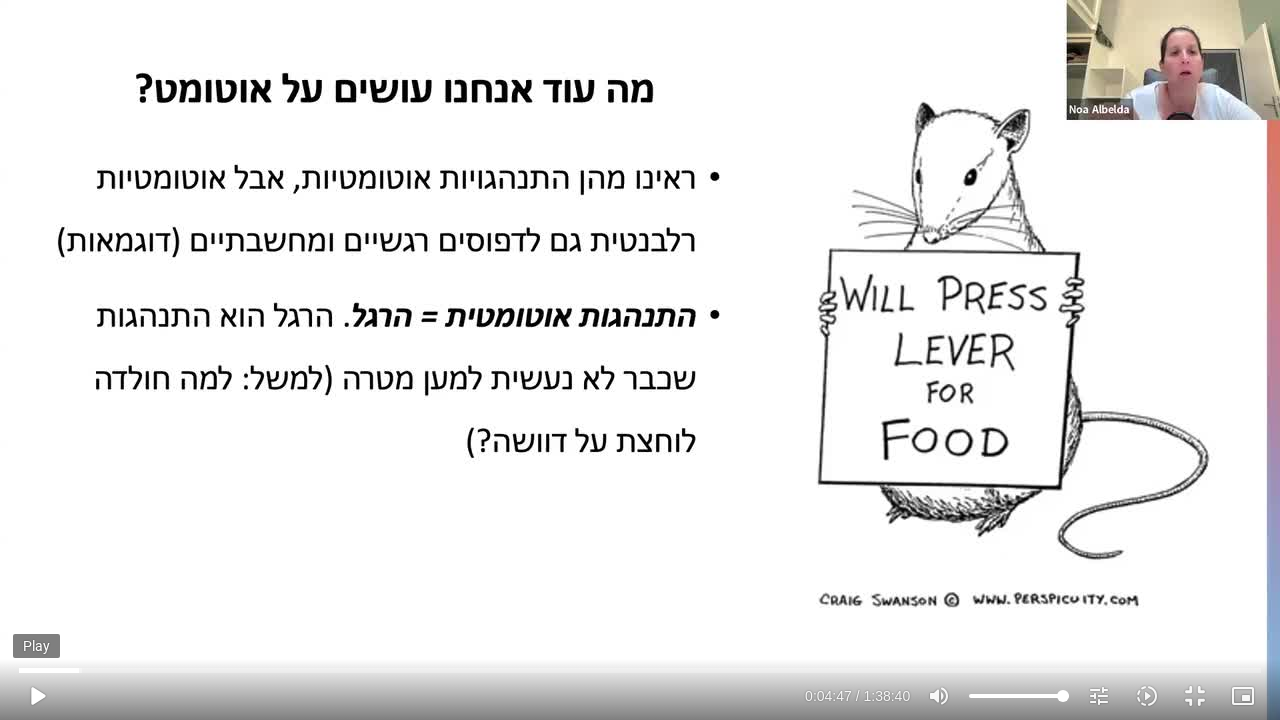 click on "play_arrow" at bounding box center (37, 696) 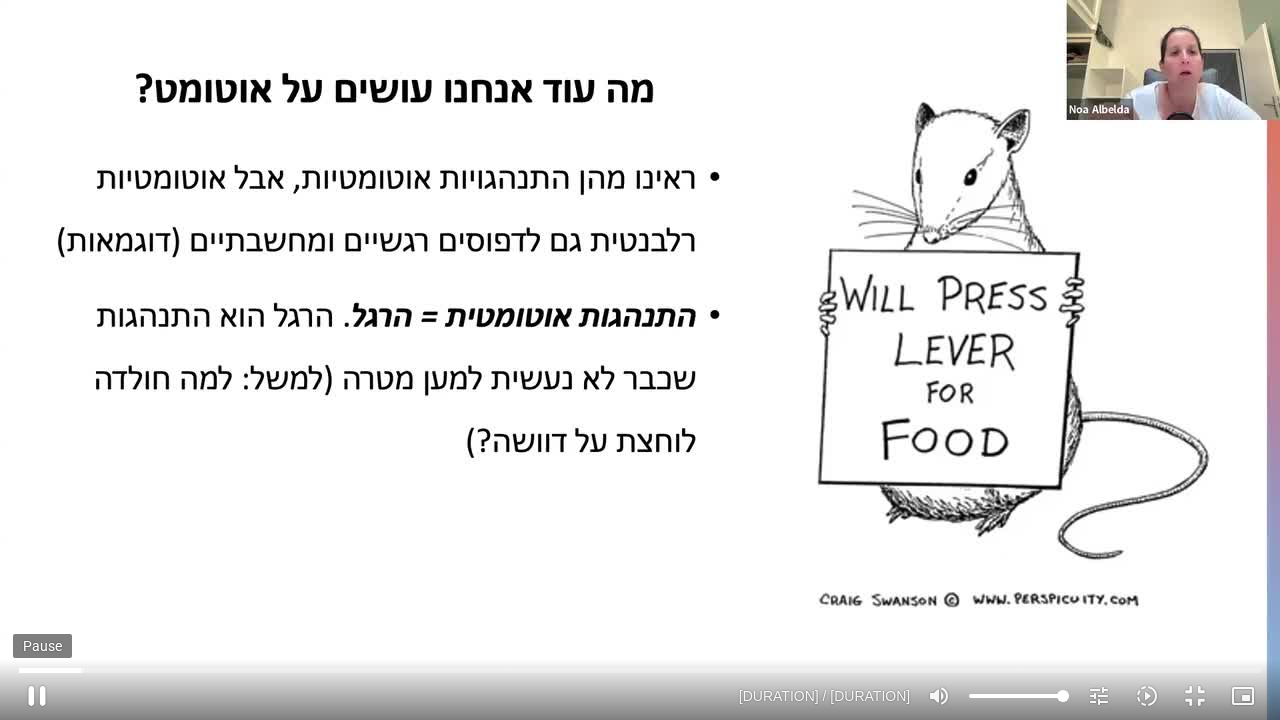 click on "pause" at bounding box center (37, 696) 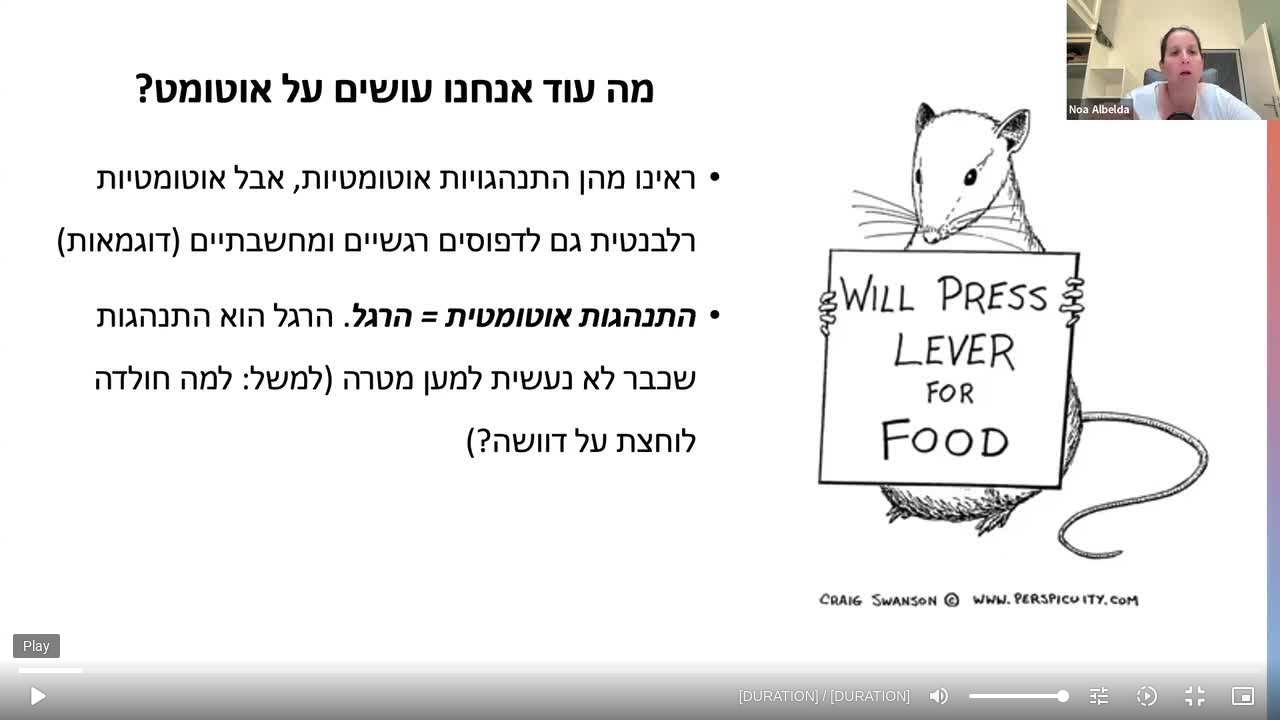 click on "play_arrow" at bounding box center (37, 696) 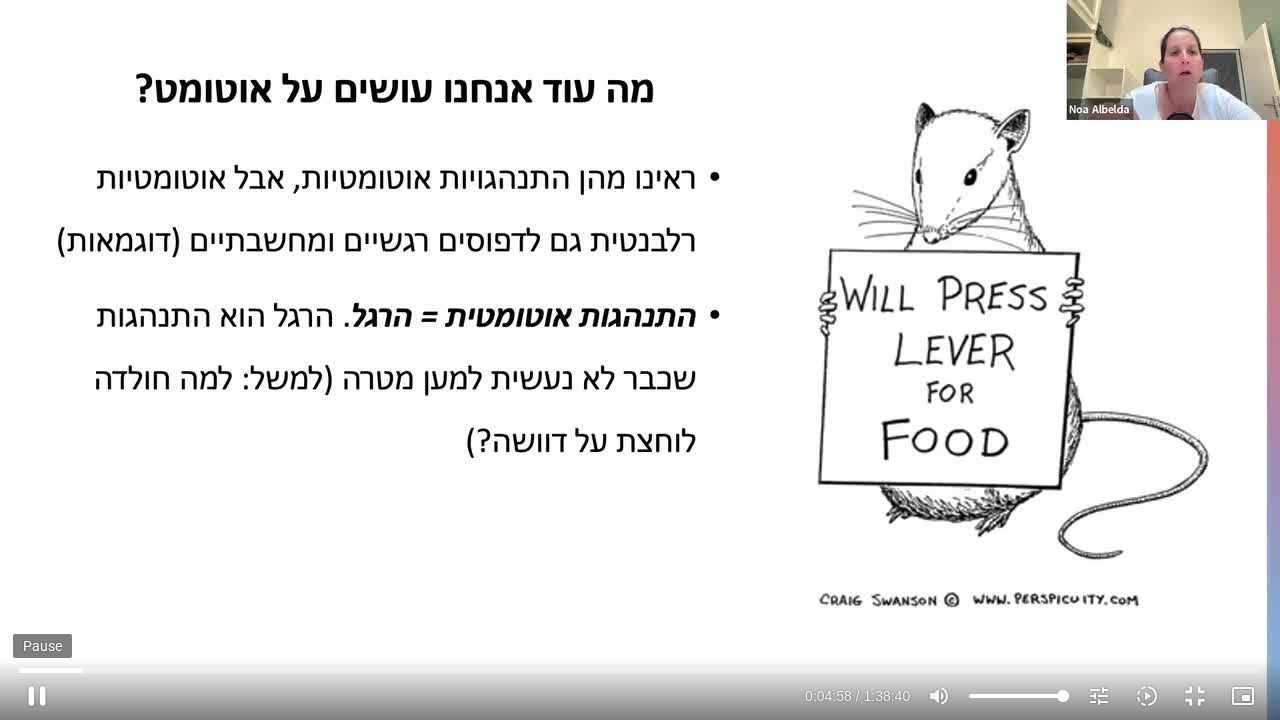 type on "299.084359" 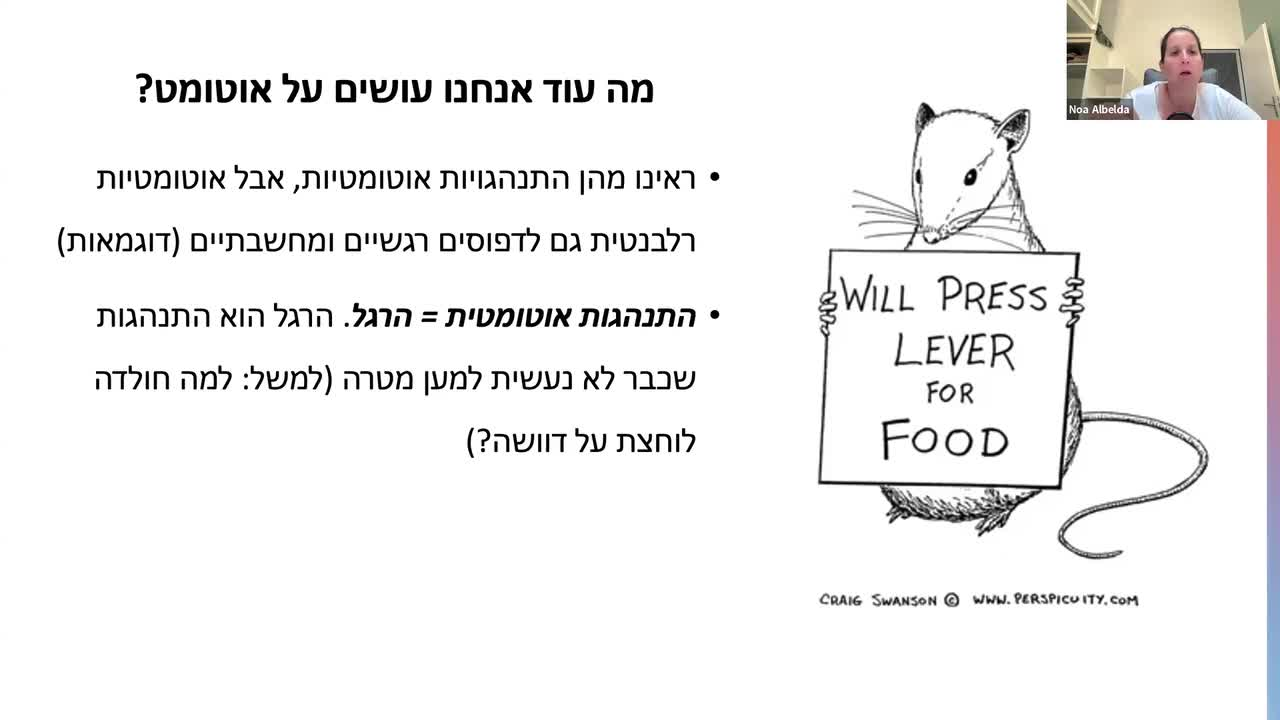 type 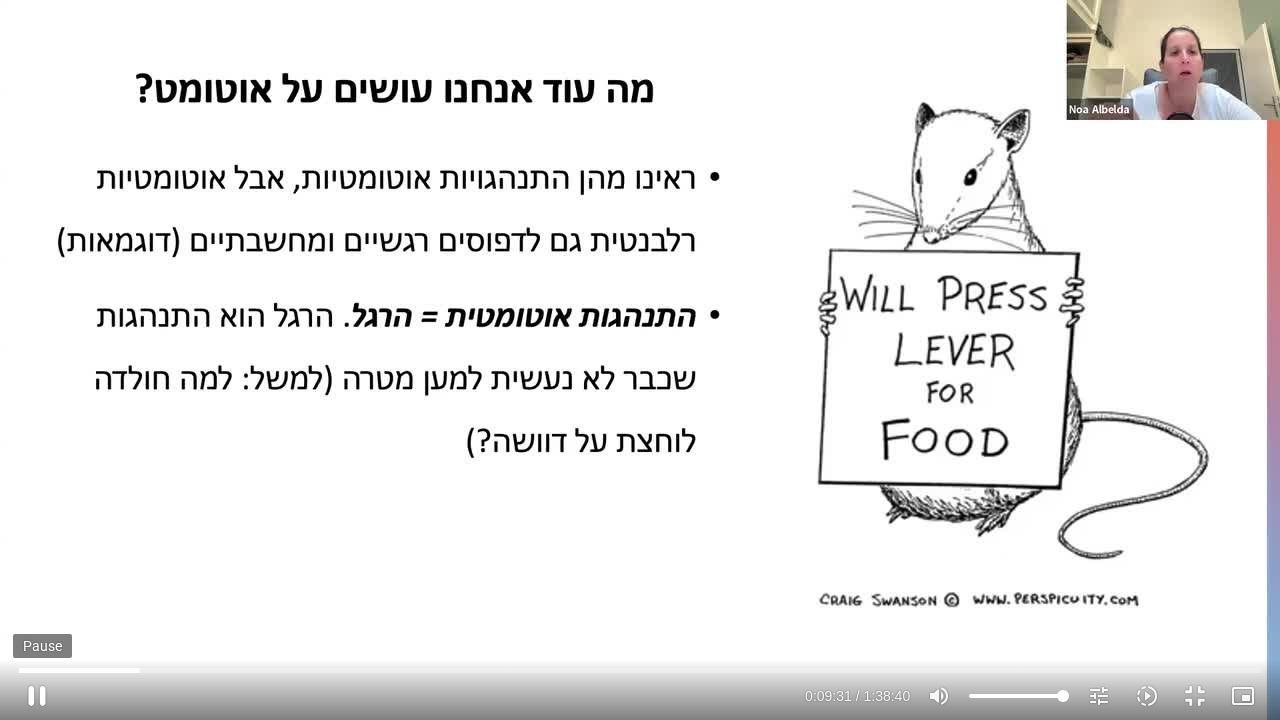 click on "pause" at bounding box center (37, 696) 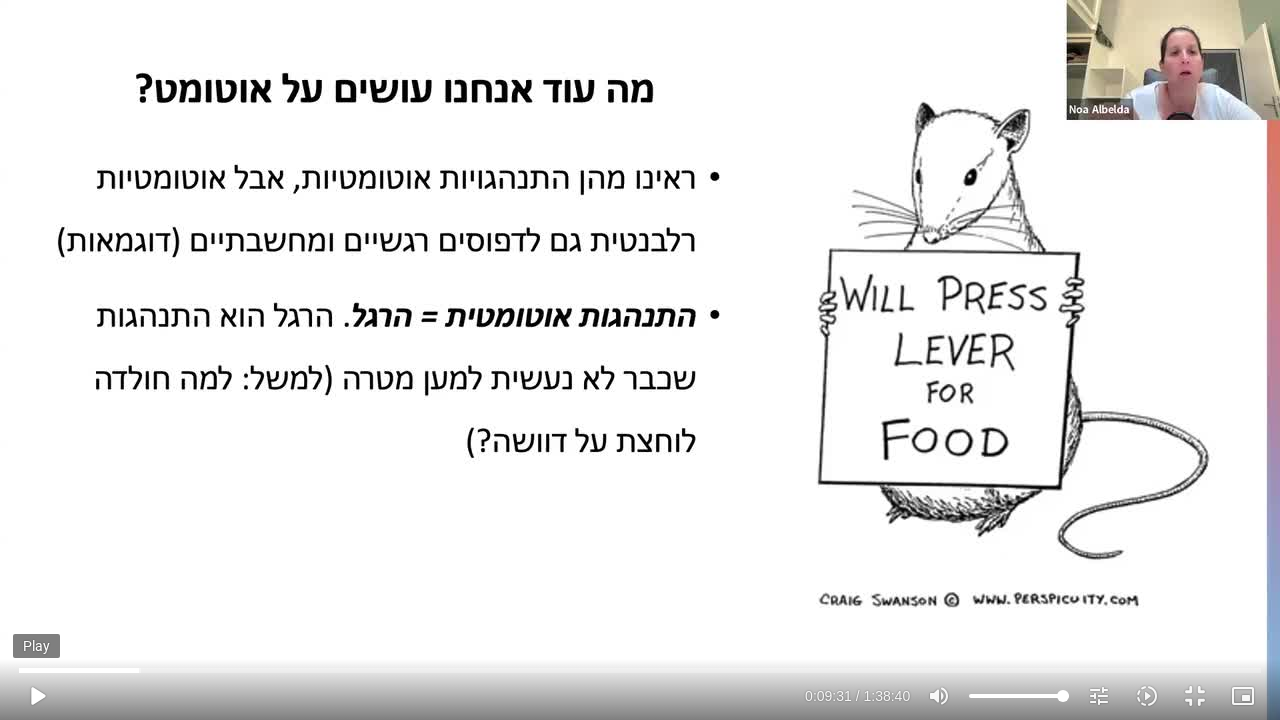 click on "play_arrow" at bounding box center (37, 696) 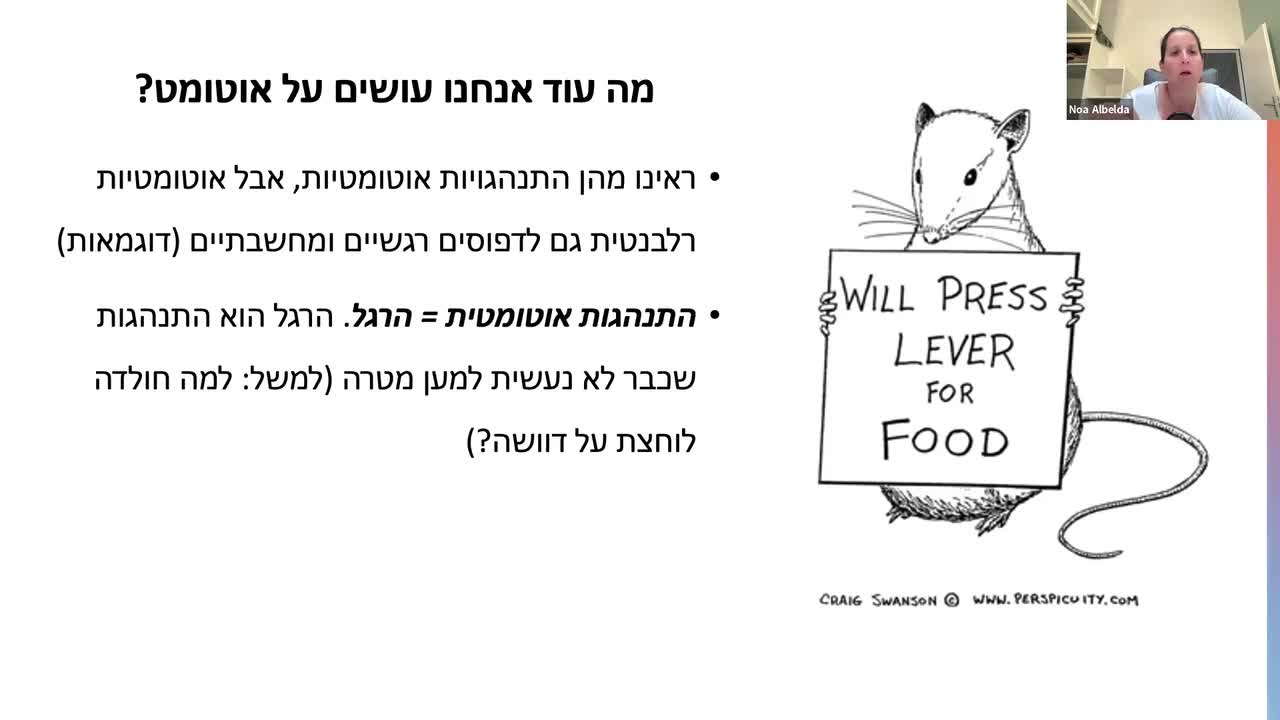click on "pause" at bounding box center (37, 696) 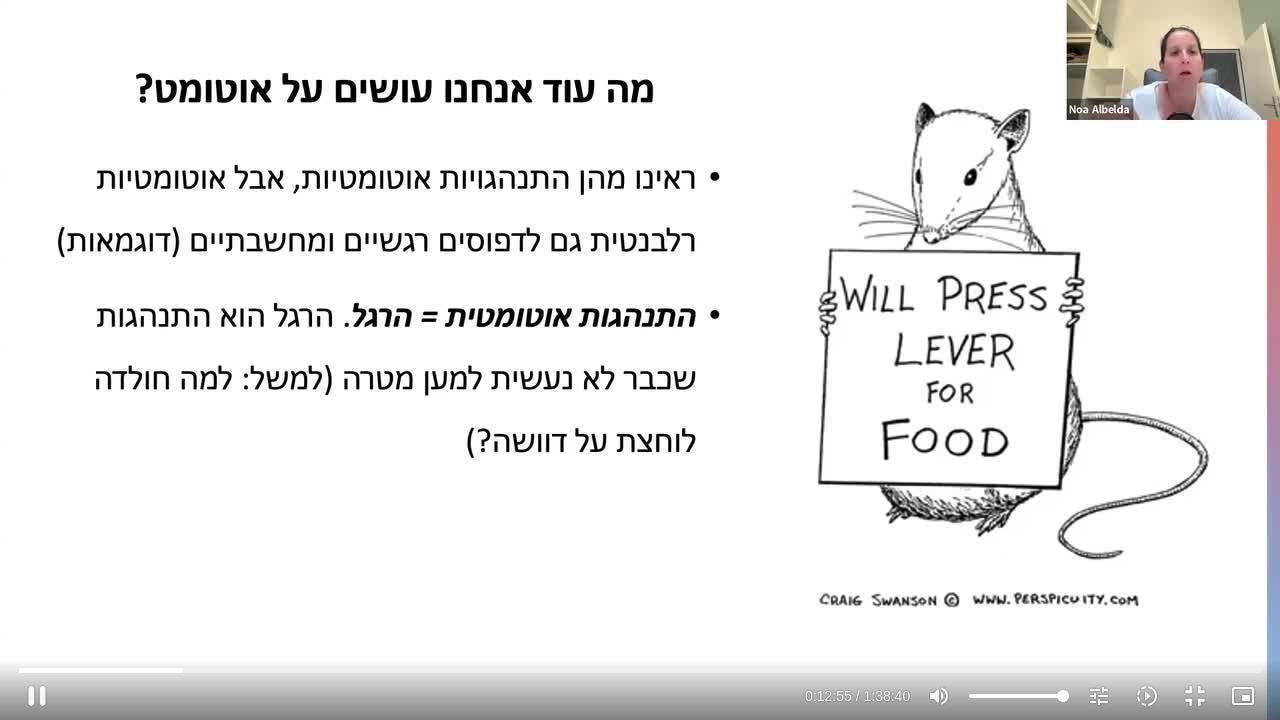 click on "Skip Ad 13:29 pause 0:12:55 / 1:38:40 volume_up Mute tune Resolution Auto 720p slow_motion_video Playback speed 1x 1x fullscreen_exit picture_in_picture_alt Picture-in-Picture Off" at bounding box center [640, 687] 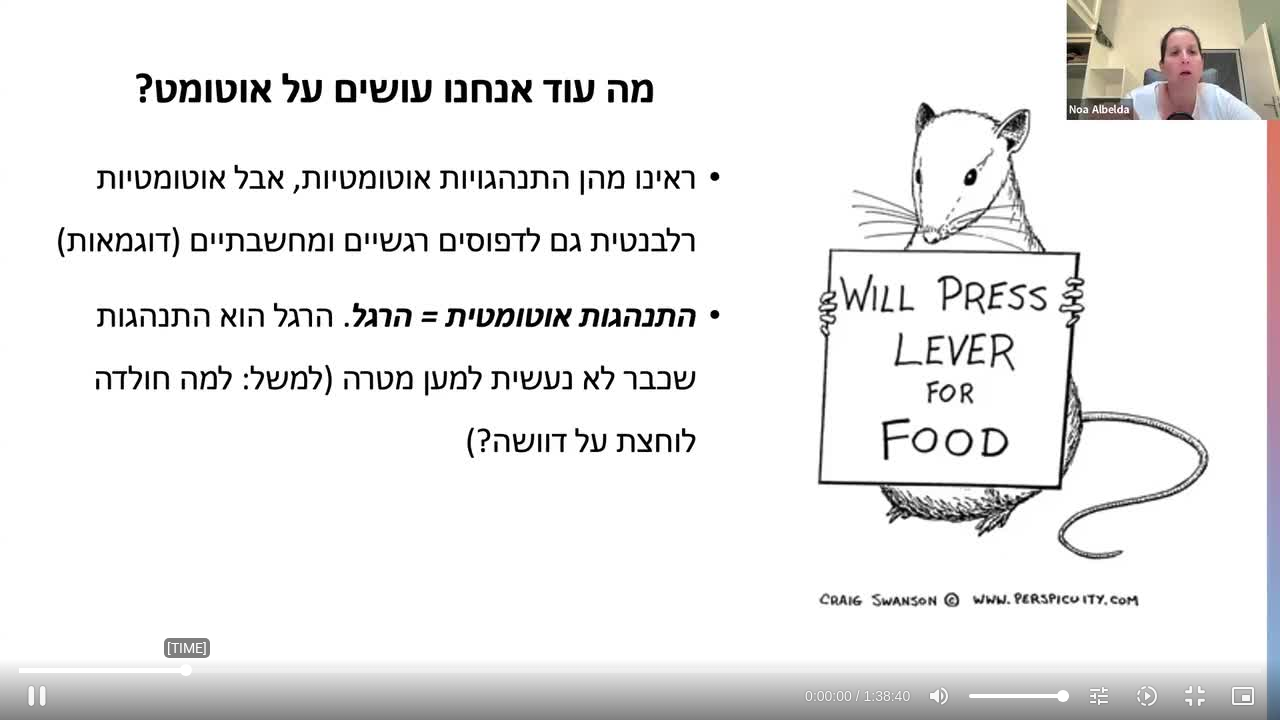 click at bounding box center [640, 670] 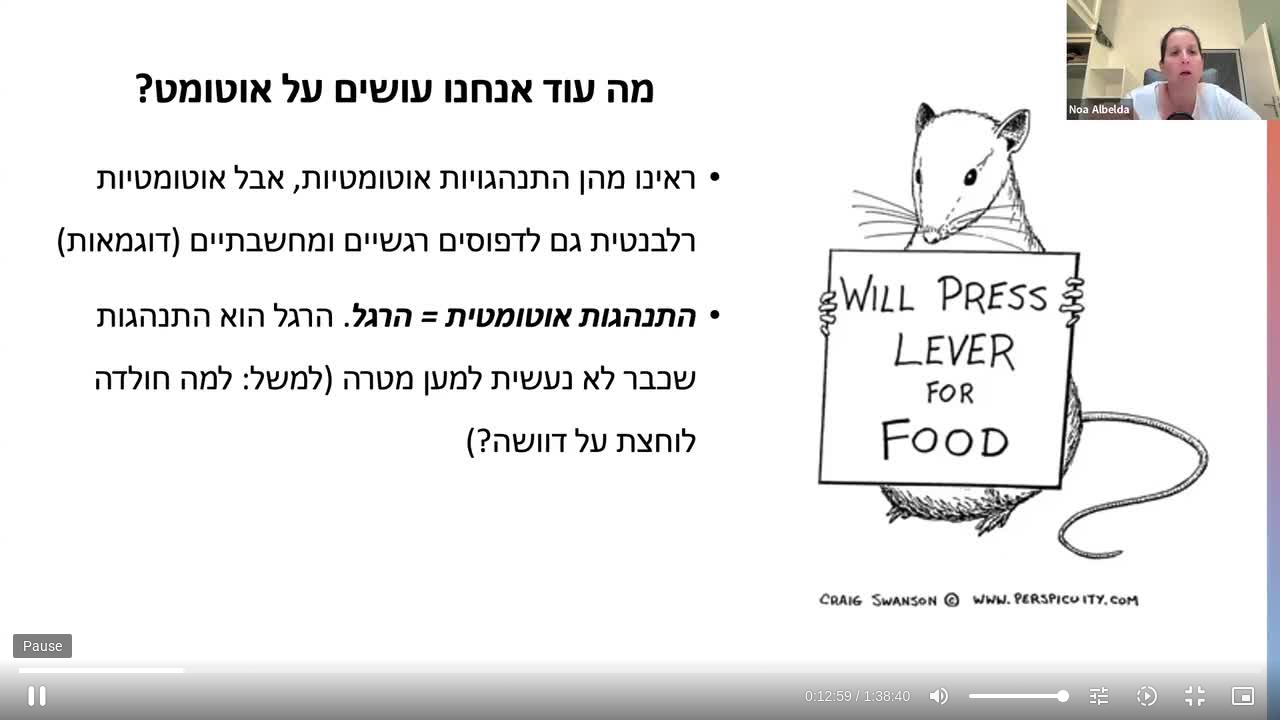 click on "pause" at bounding box center (37, 696) 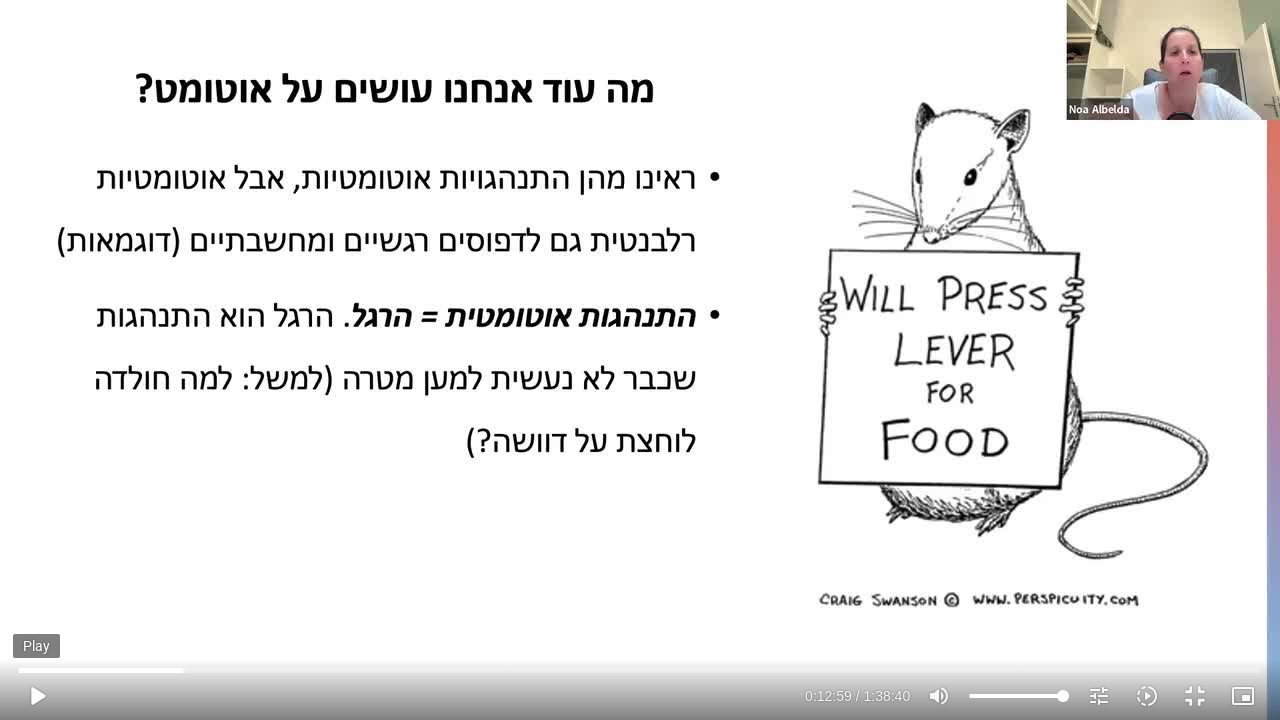 click on "play_arrow" at bounding box center [37, 696] 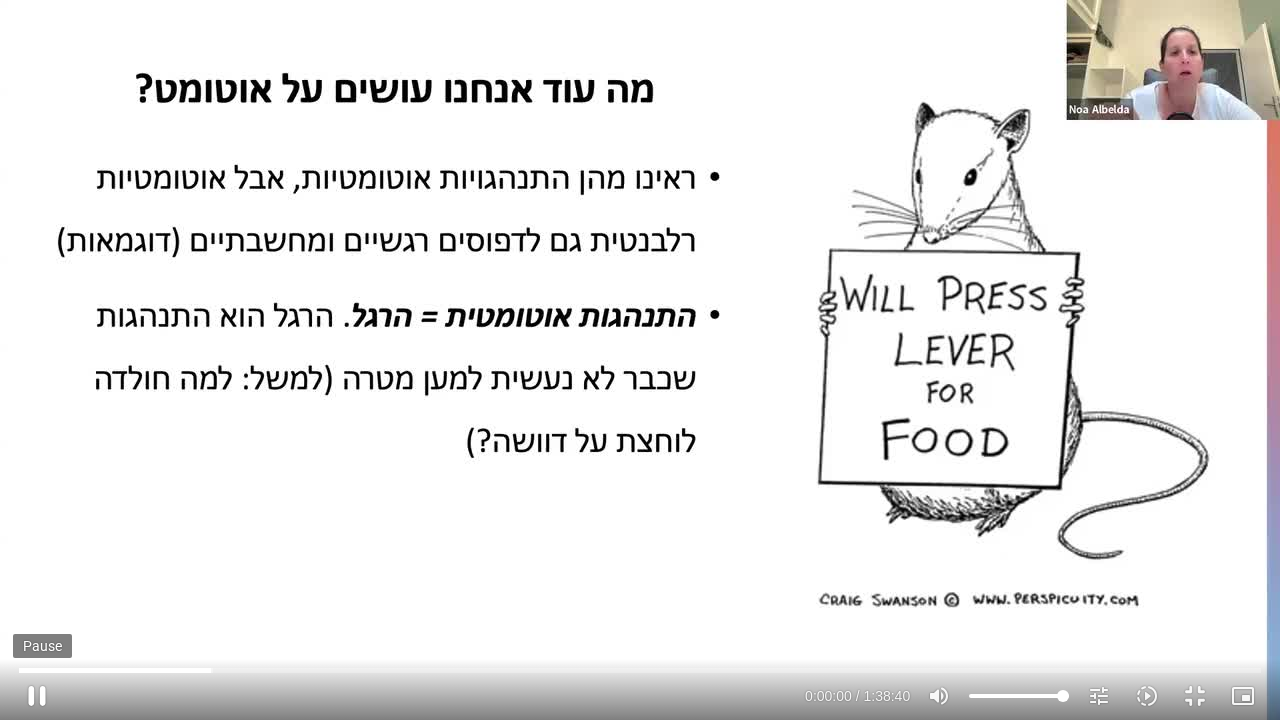 click on "pause" at bounding box center (37, 696) 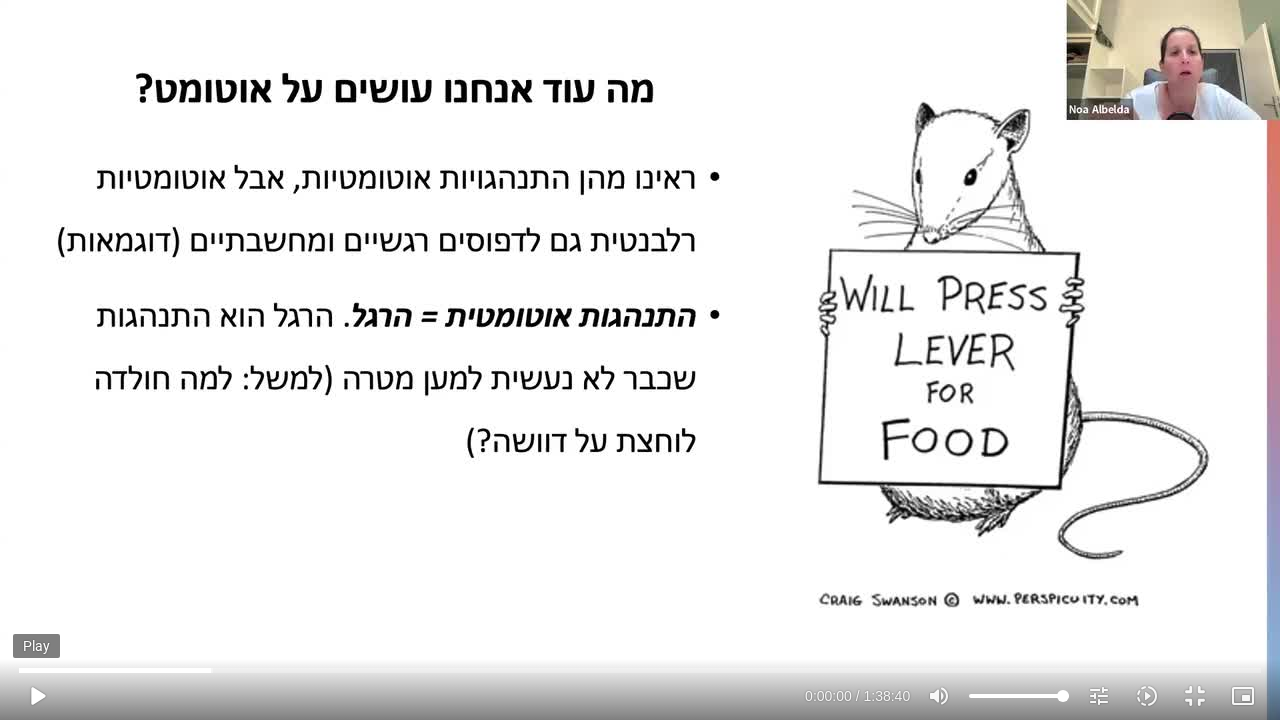 click on "play_arrow" at bounding box center [37, 696] 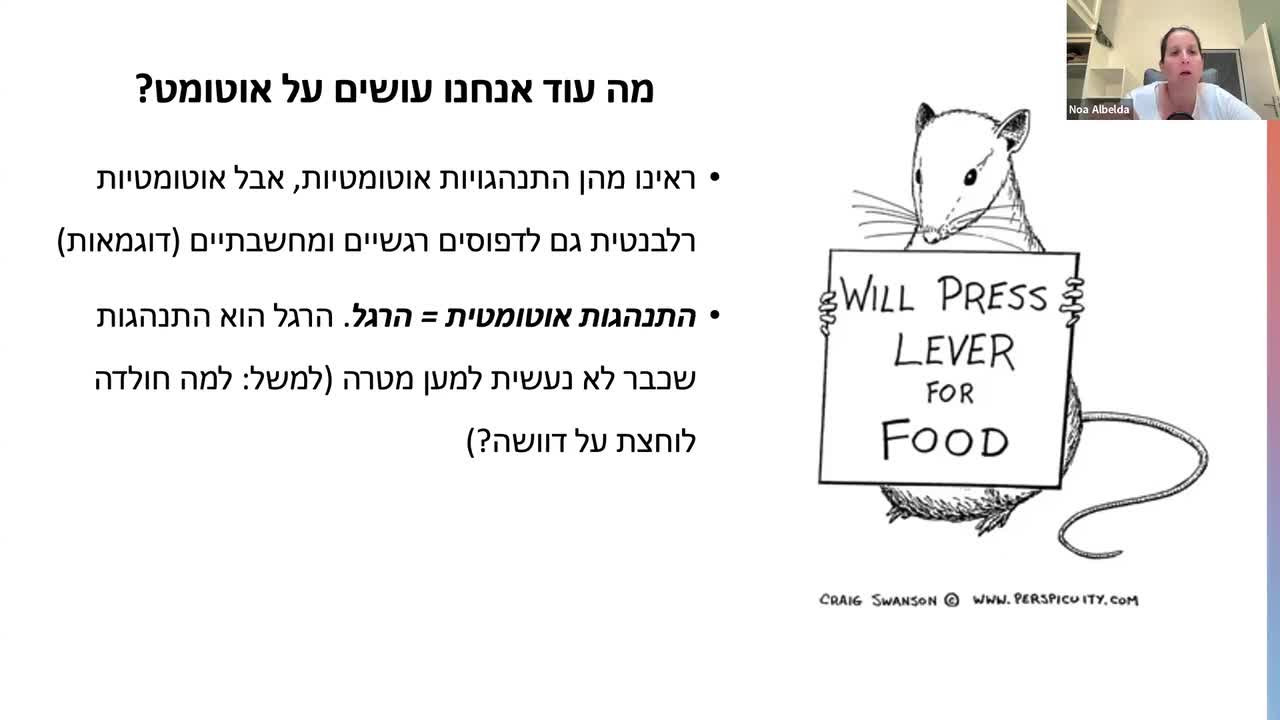 click on "pause" at bounding box center (37, 696) 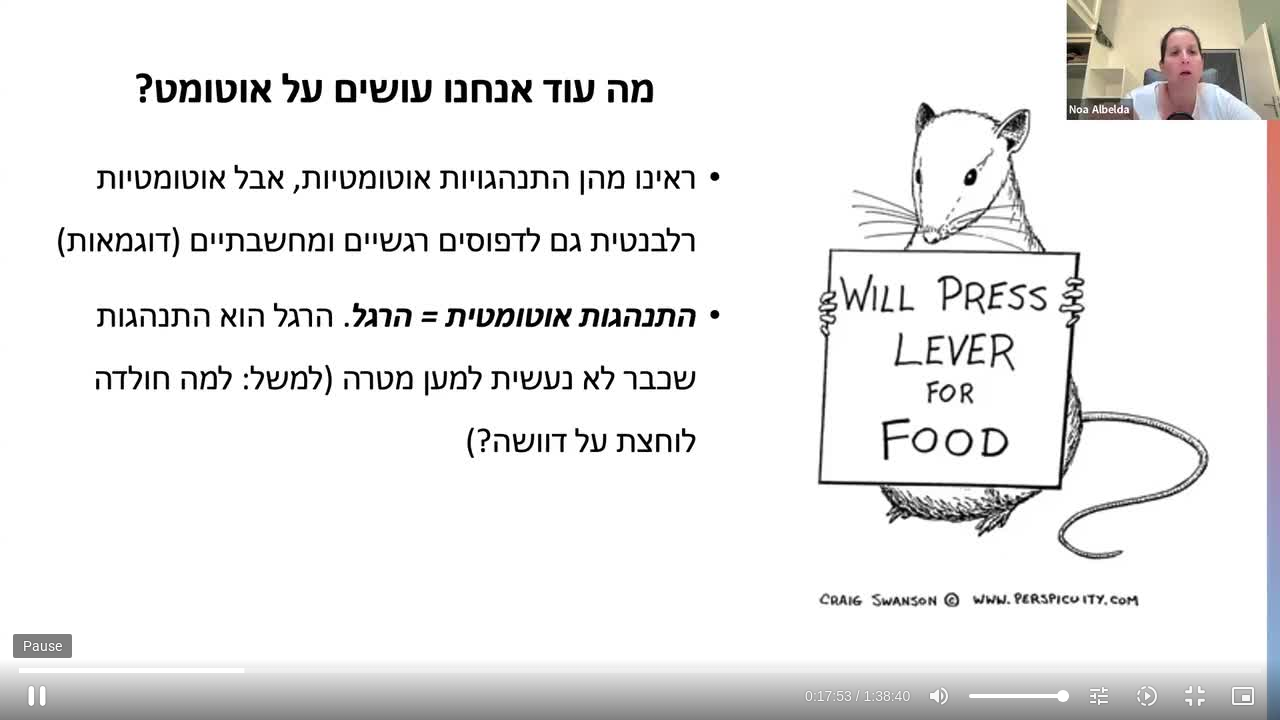 click on "pause" at bounding box center (37, 696) 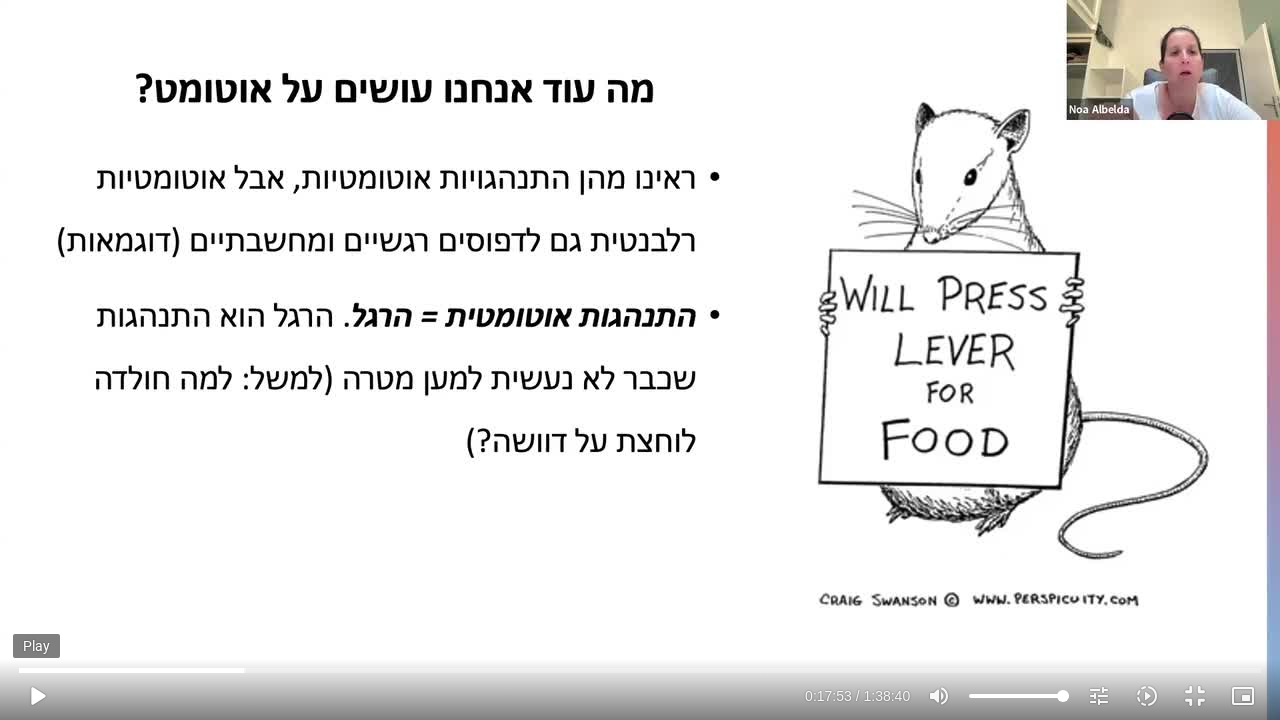 click on "play_arrow" at bounding box center (37, 696) 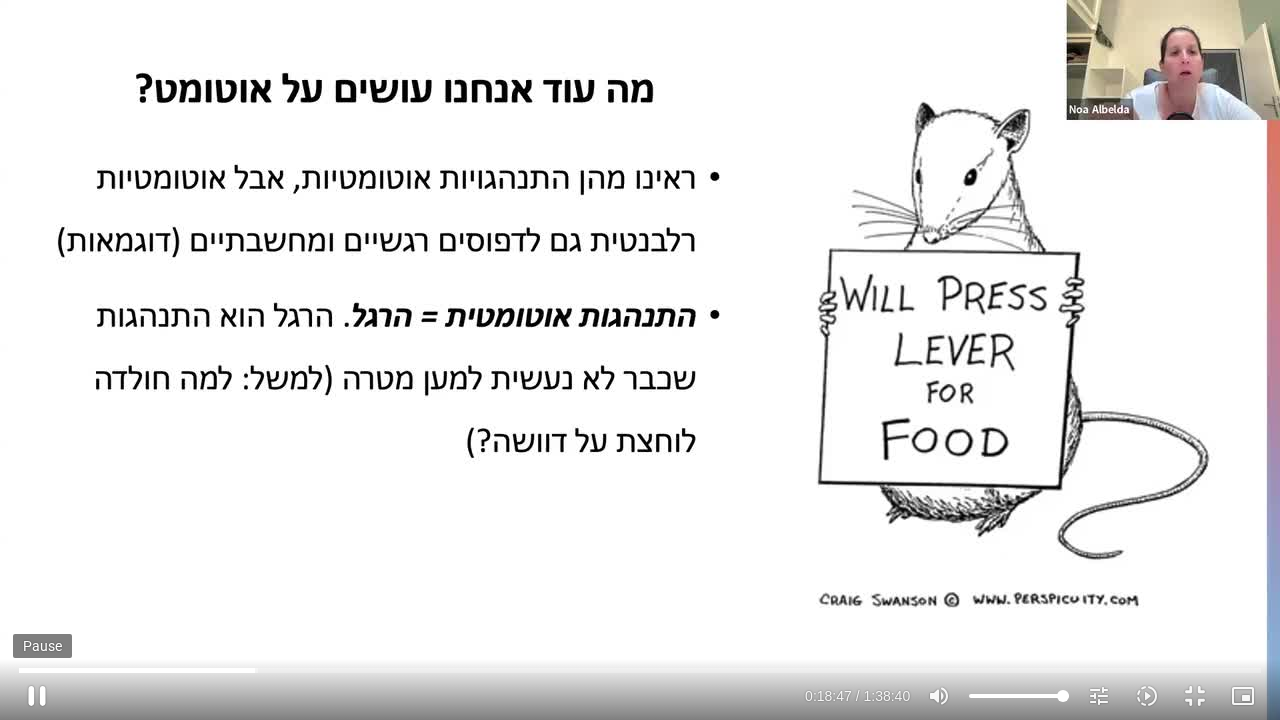 click on "pause" at bounding box center (37, 696) 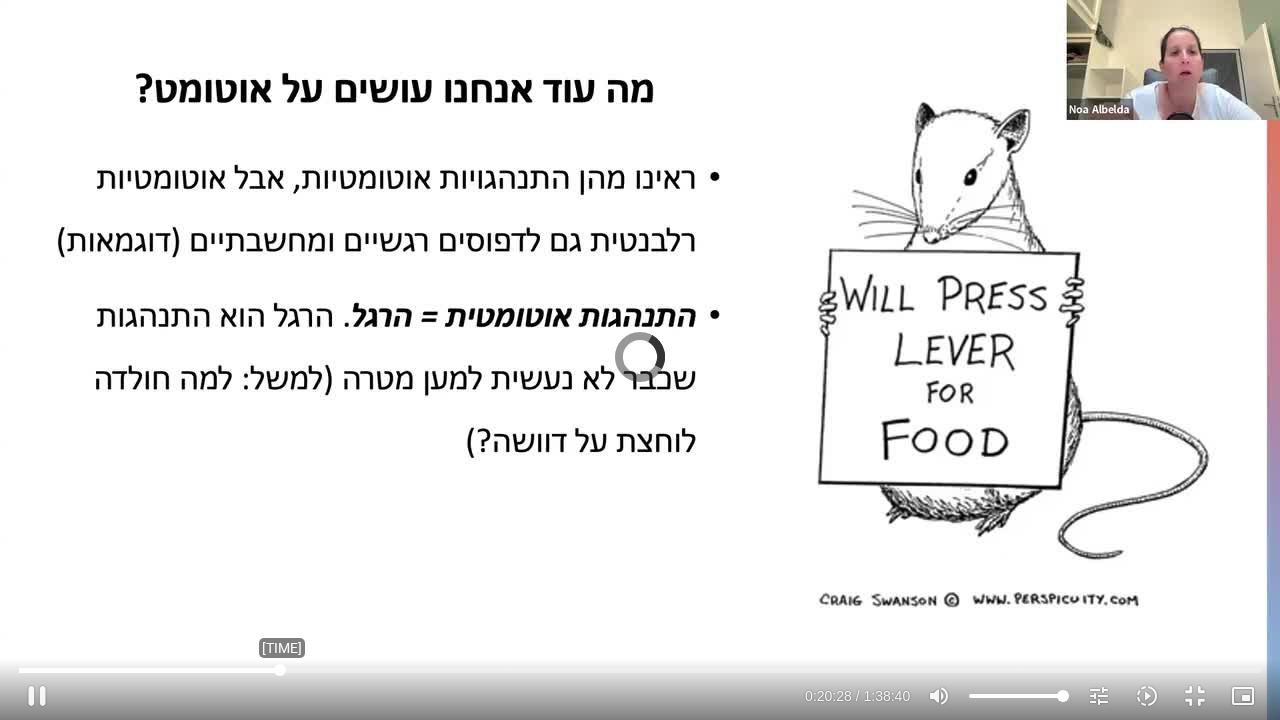 drag, startPoint x: 262, startPoint y: 674, endPoint x: 280, endPoint y: 674, distance: 18 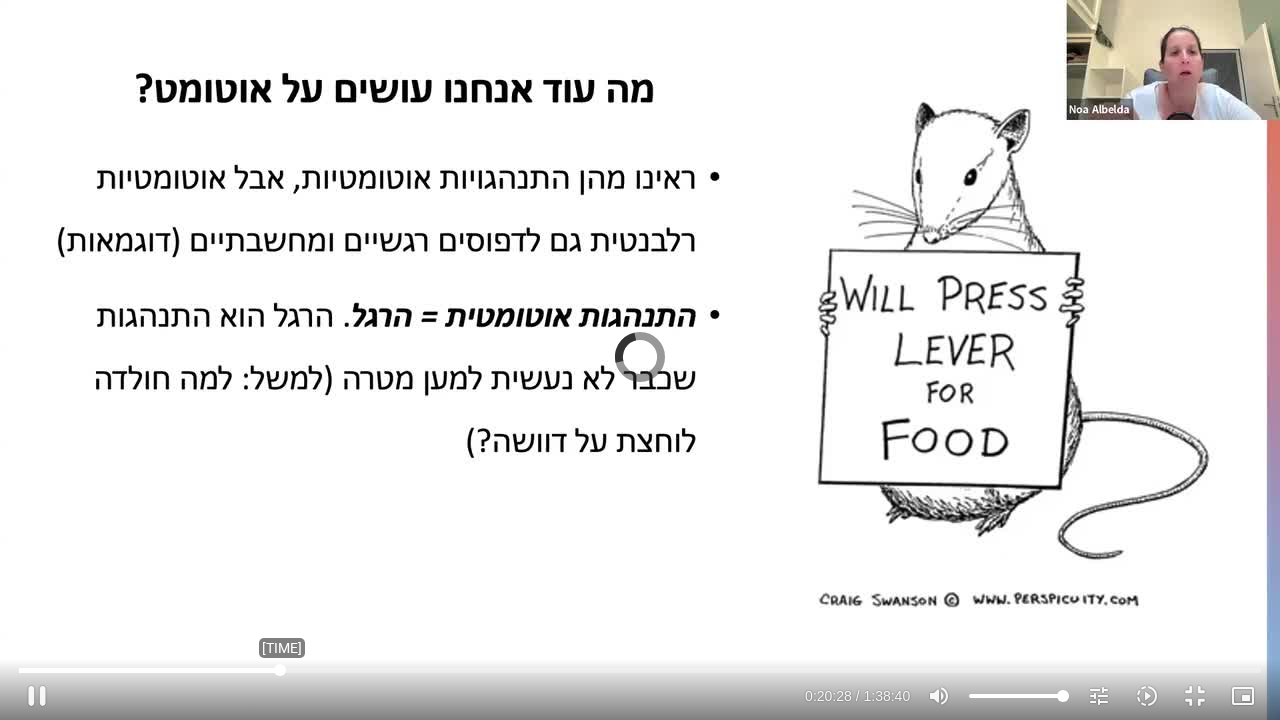 click at bounding box center (640, 670) 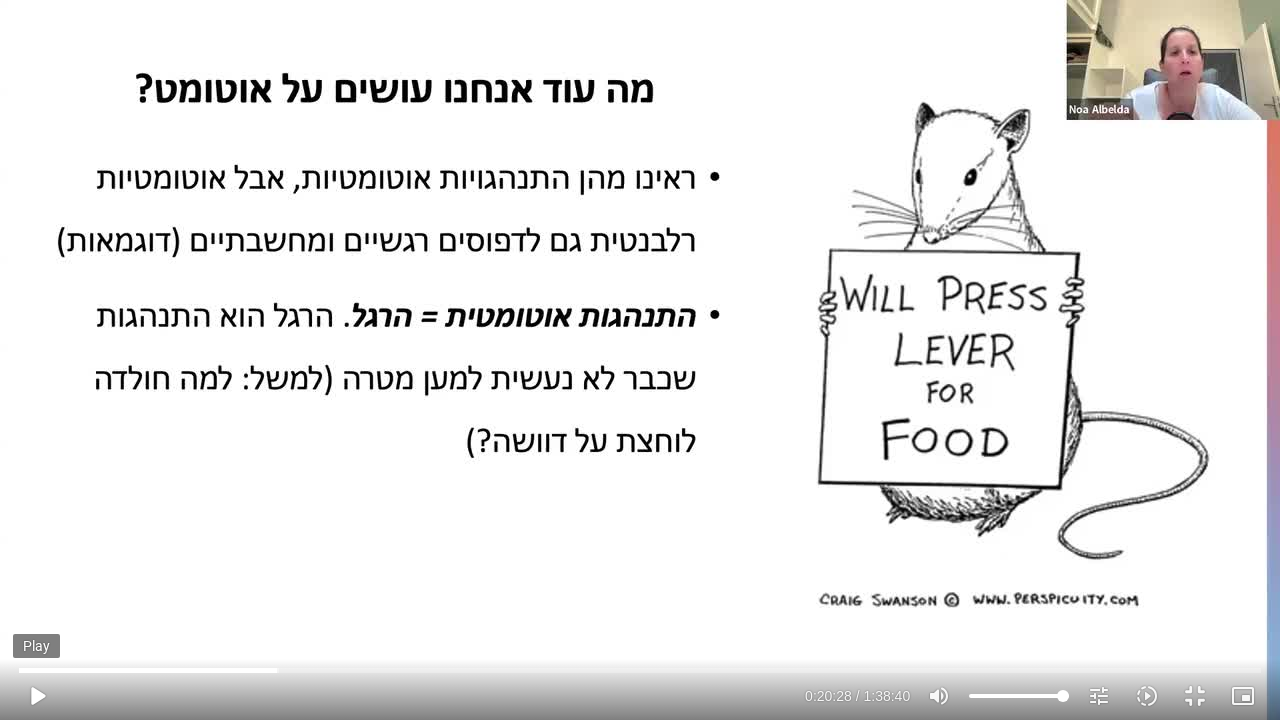 click on "play_arrow" at bounding box center [37, 696] 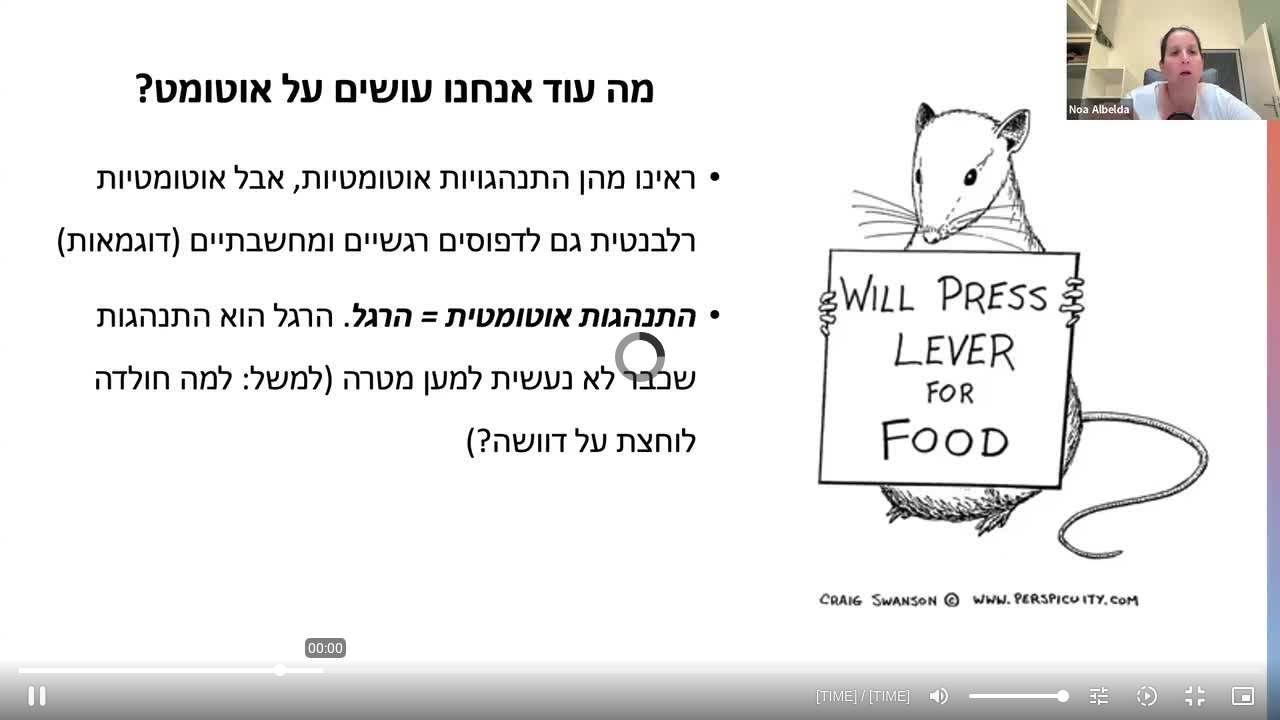 drag, startPoint x: 306, startPoint y: 672, endPoint x: 325, endPoint y: 672, distance: 19 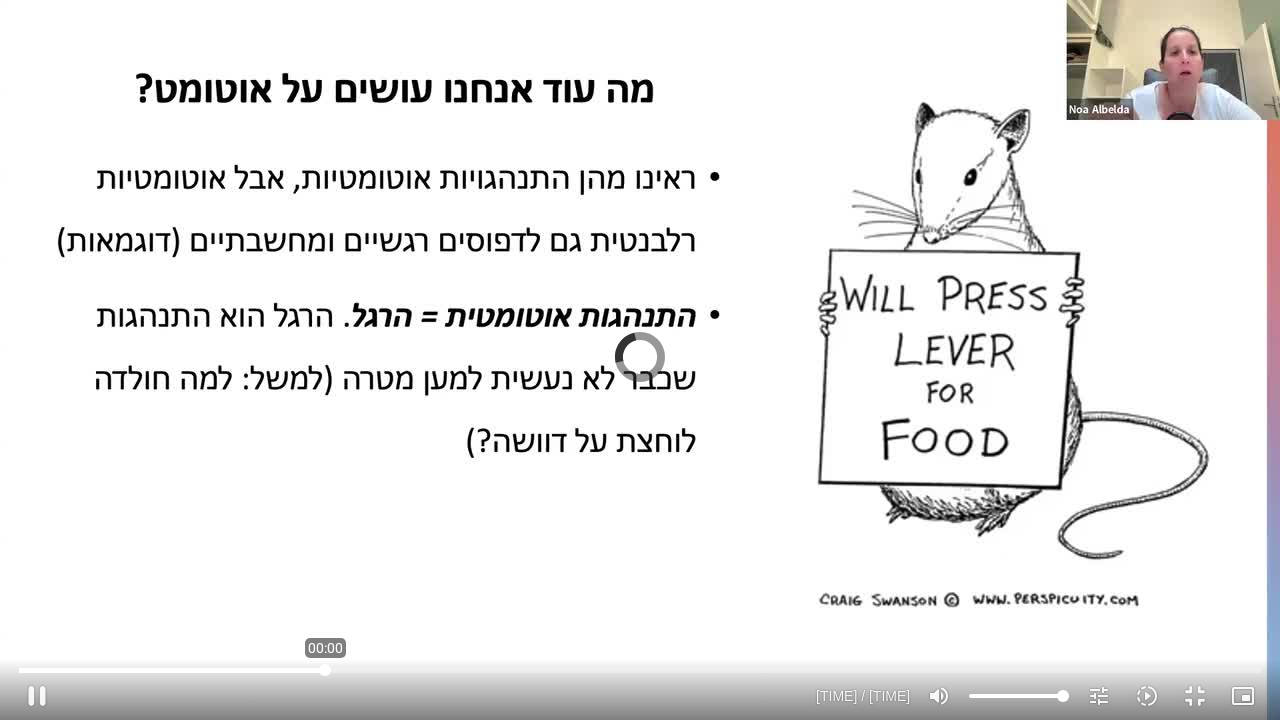 click at bounding box center (640, 670) 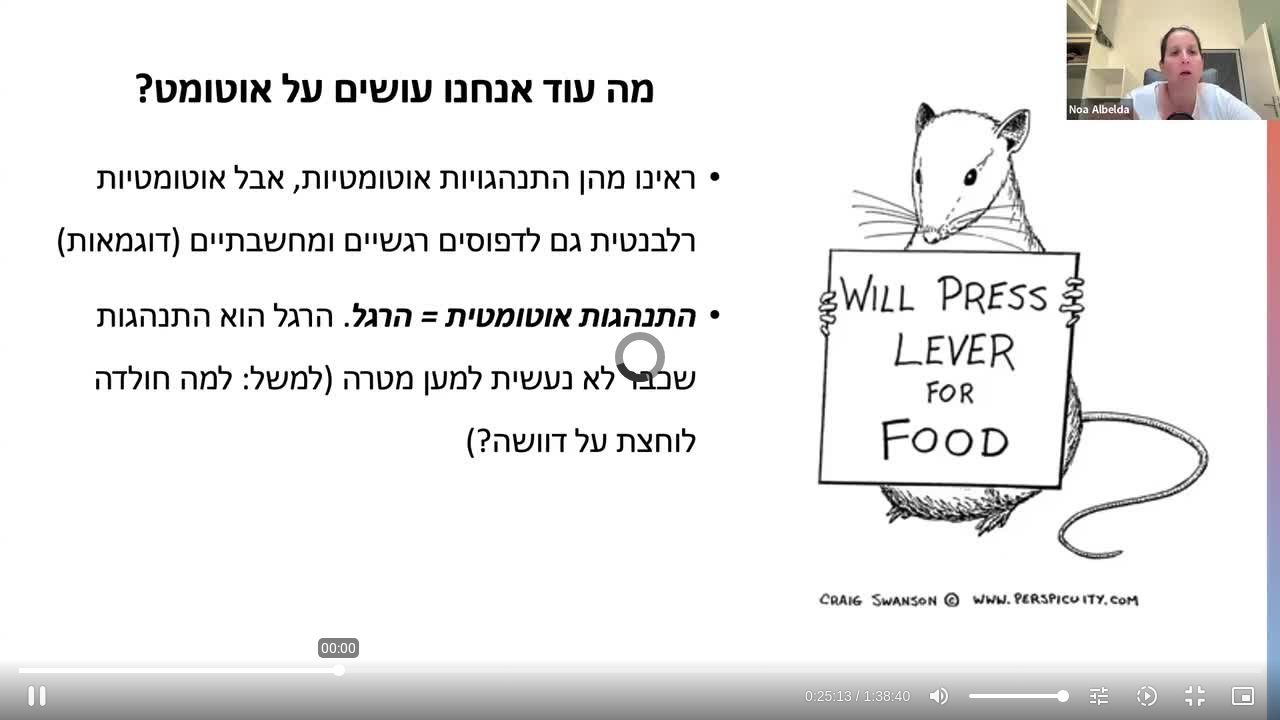drag, startPoint x: 326, startPoint y: 674, endPoint x: 339, endPoint y: 674, distance: 13 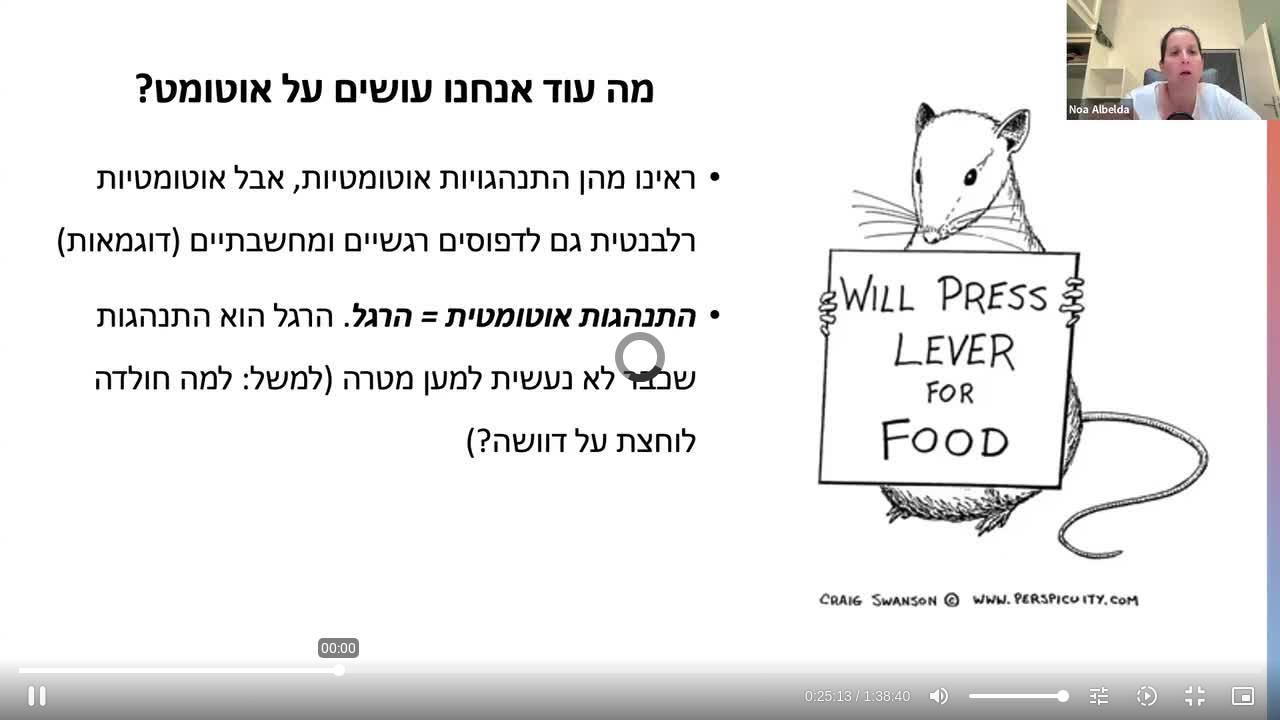 click at bounding box center [640, 670] 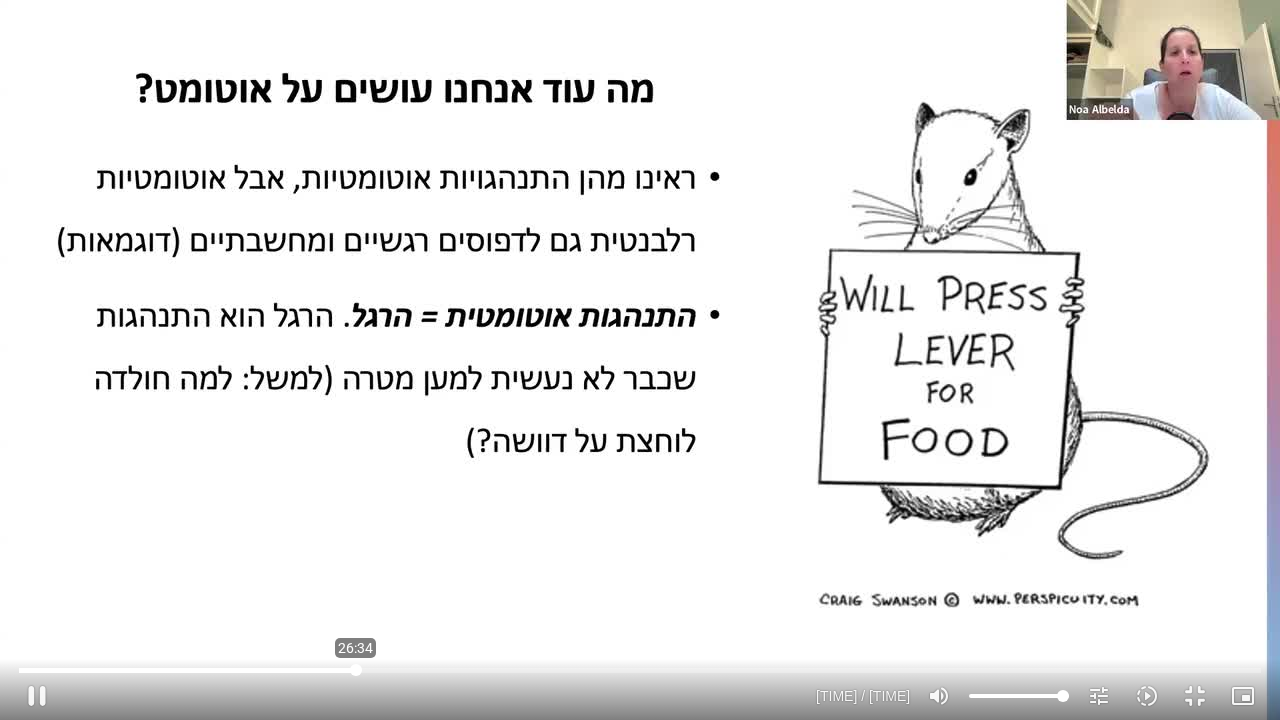 drag, startPoint x: 346, startPoint y: 672, endPoint x: 356, endPoint y: 671, distance: 10.049875 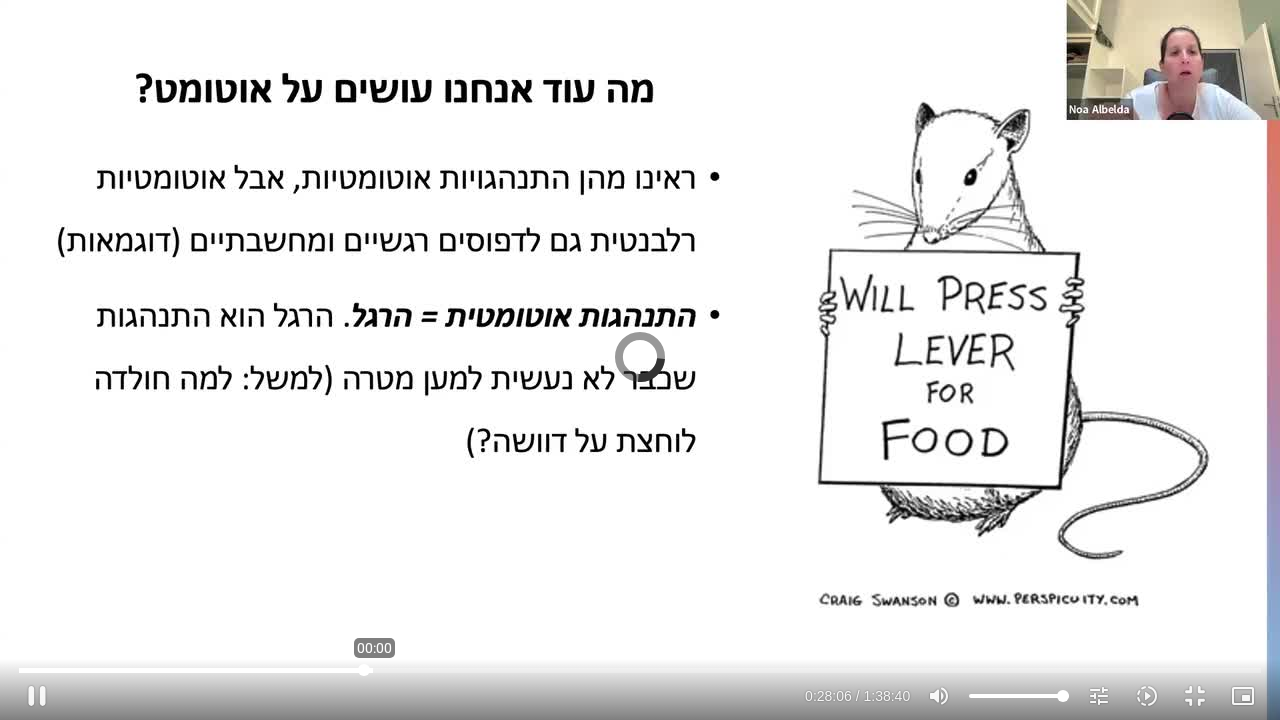 click at bounding box center [640, 670] 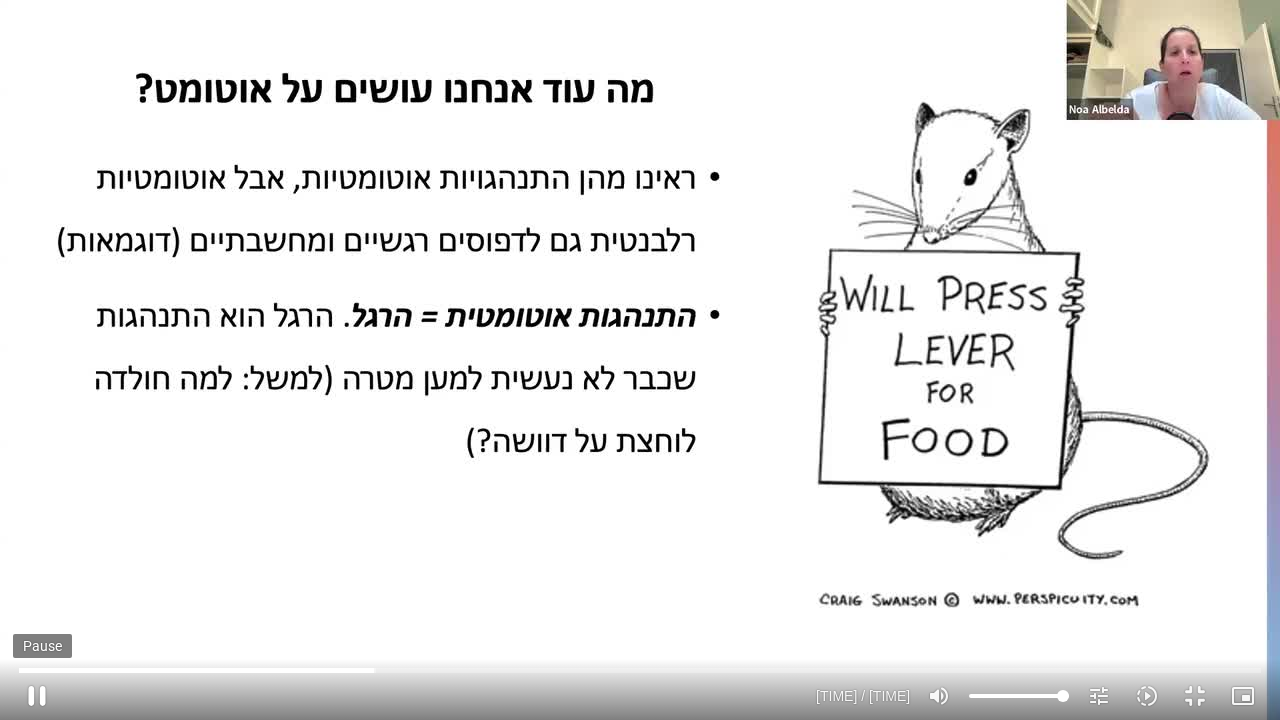 click on "pause" at bounding box center (37, 696) 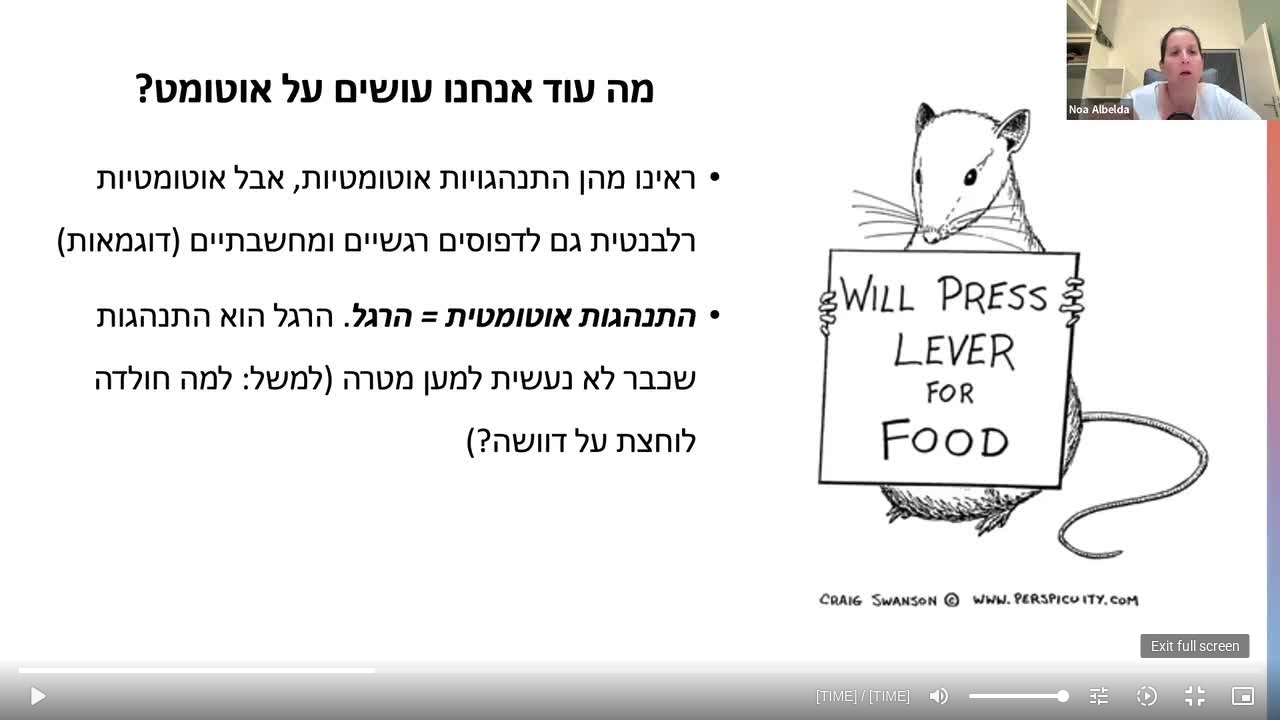 click on "fullscreen_exit" at bounding box center [1195, 696] 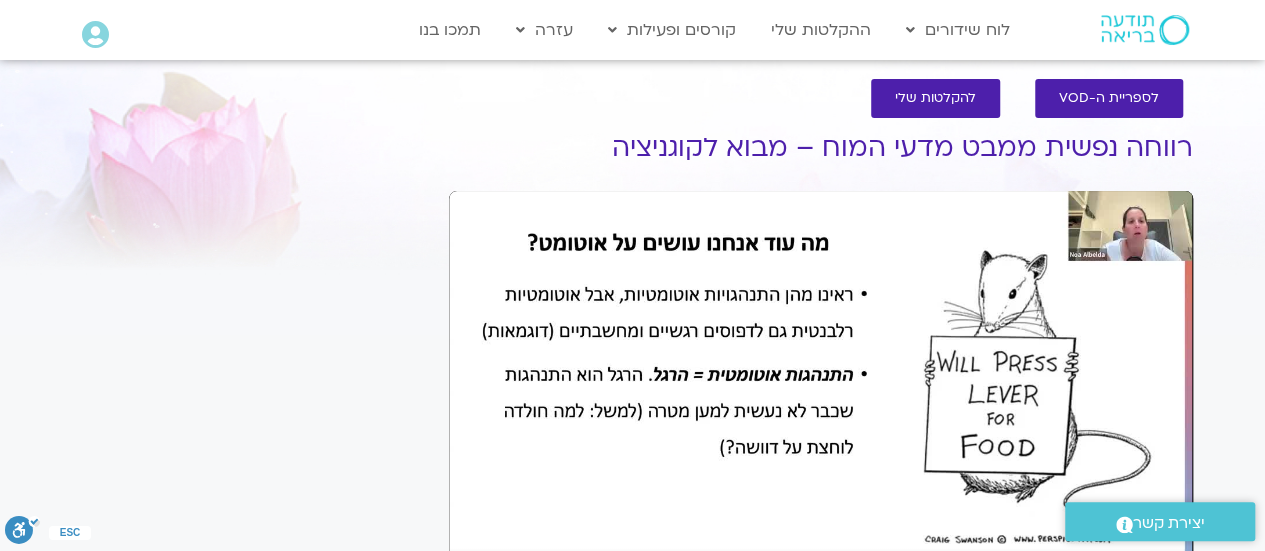 scroll, scrollTop: 0, scrollLeft: 0, axis: both 